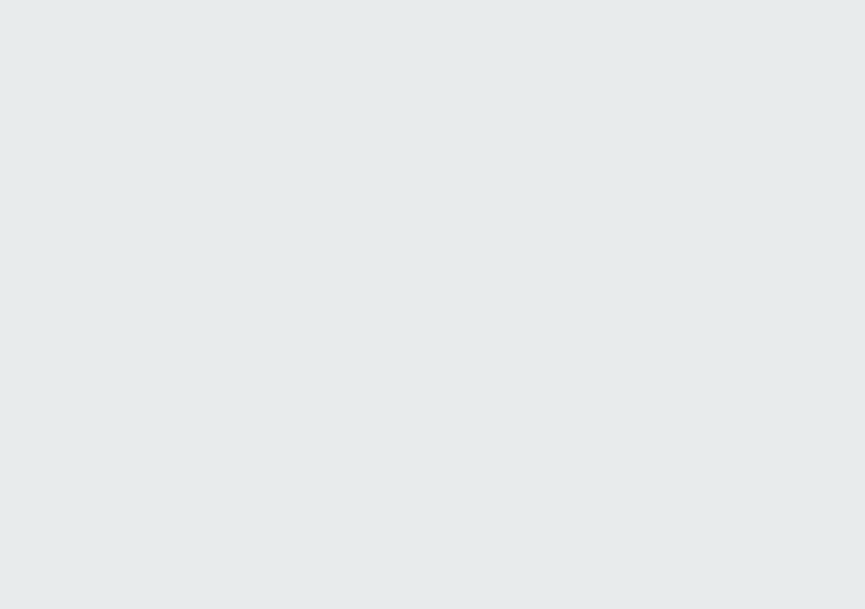 scroll, scrollTop: 0, scrollLeft: 0, axis: both 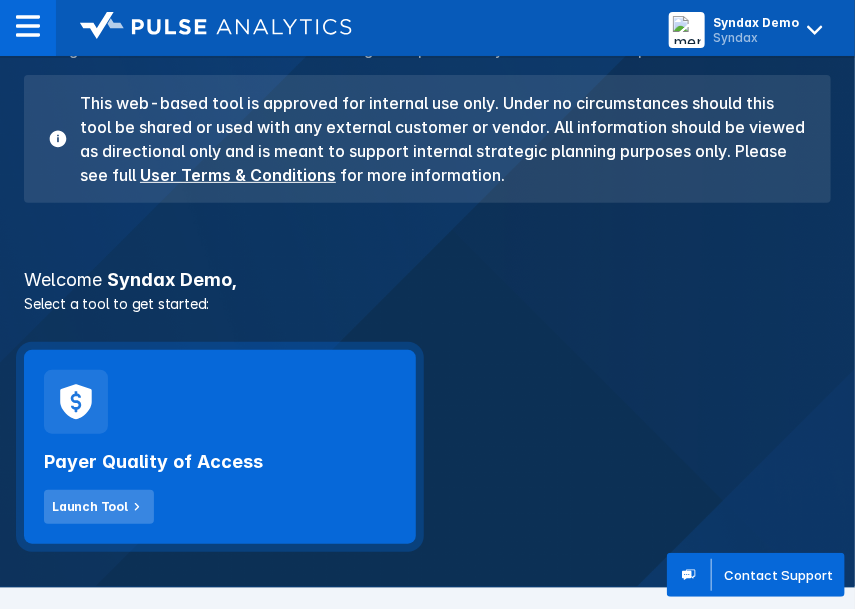 click on "Launch Tool" at bounding box center [90, 507] 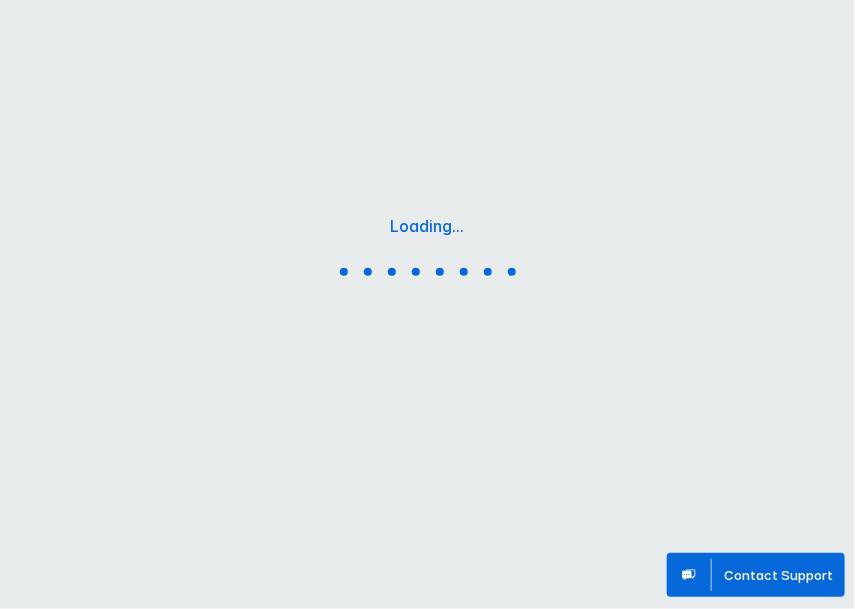 scroll, scrollTop: 0, scrollLeft: 0, axis: both 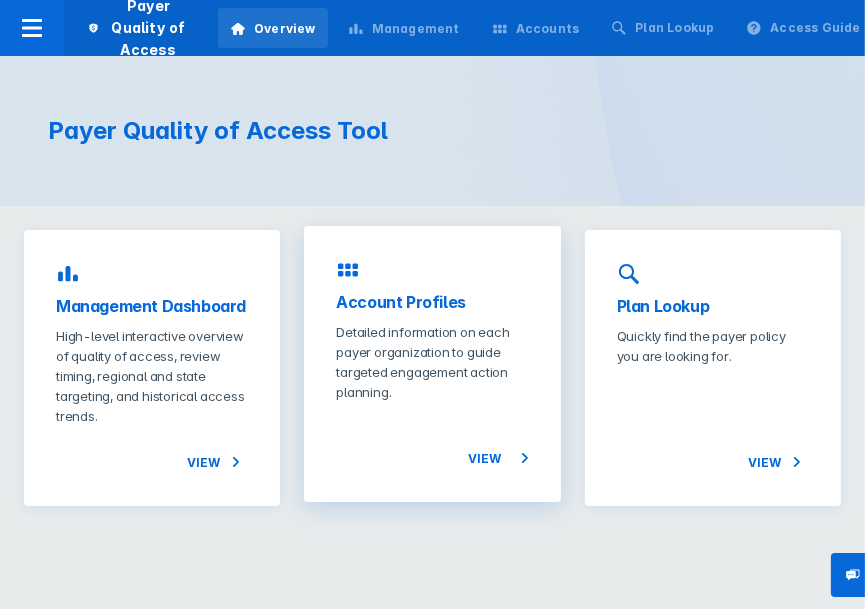 click on "Account Profiles" at bounding box center (432, 302) 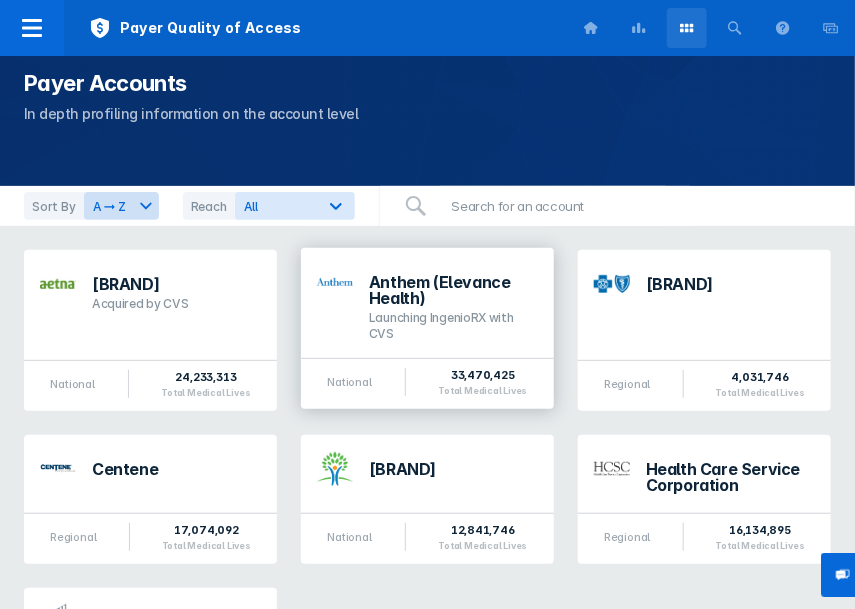 scroll, scrollTop: 168, scrollLeft: 0, axis: vertical 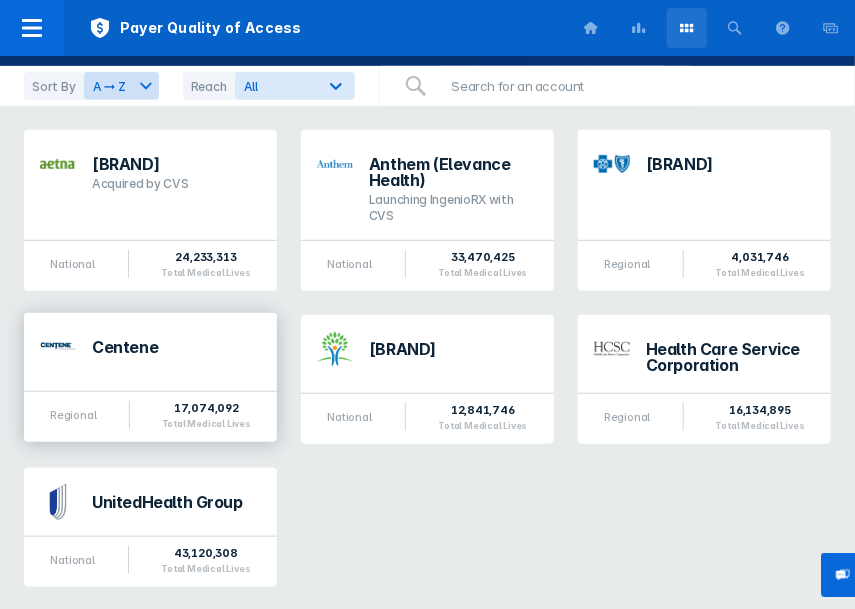 click on "Centene" at bounding box center [176, 347] 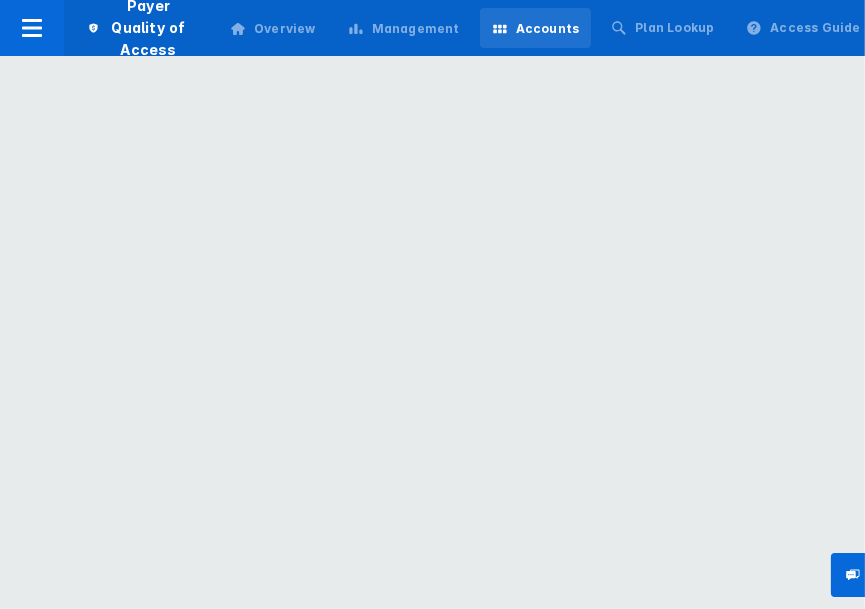 click on "Payer Quality of Access Overview Management Accounts Plan Lookup Access Guide Powerpoint 0 Contact Support Printing this webpage has been disabled. This tool is intended for internal planning purposes only and can not be shared externally." at bounding box center (432, 0) 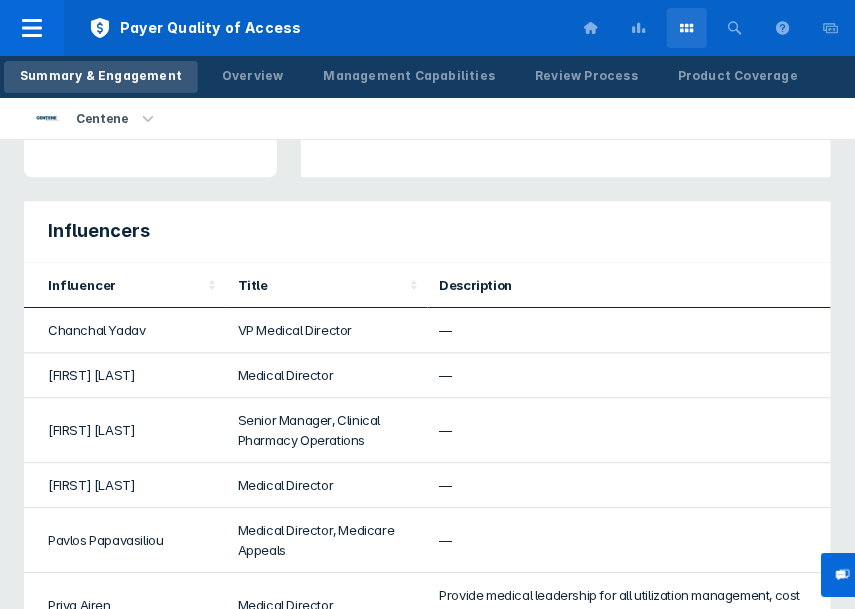 scroll, scrollTop: 1142, scrollLeft: 0, axis: vertical 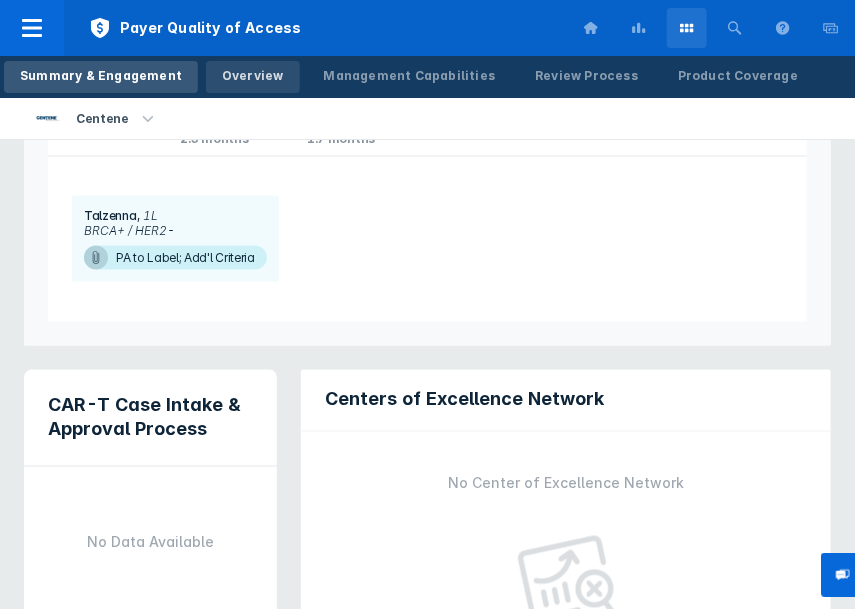 click on "Overview" at bounding box center [253, 76] 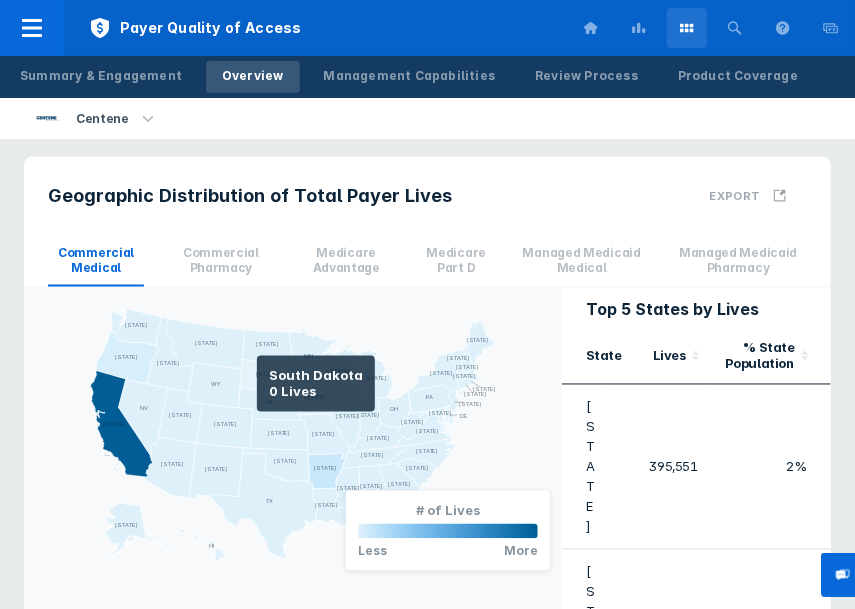scroll, scrollTop: 714, scrollLeft: 0, axis: vertical 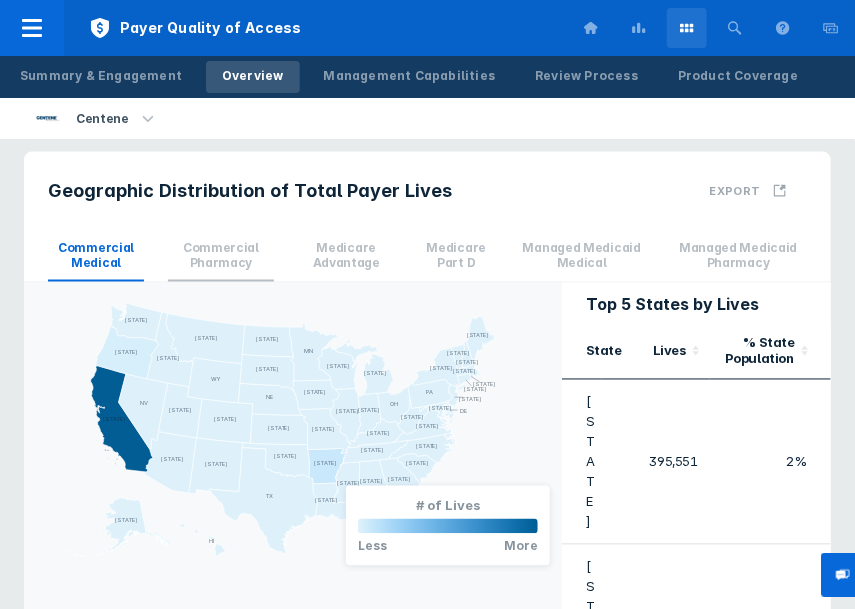click on "Commercial Pharmacy" at bounding box center [221, 256] 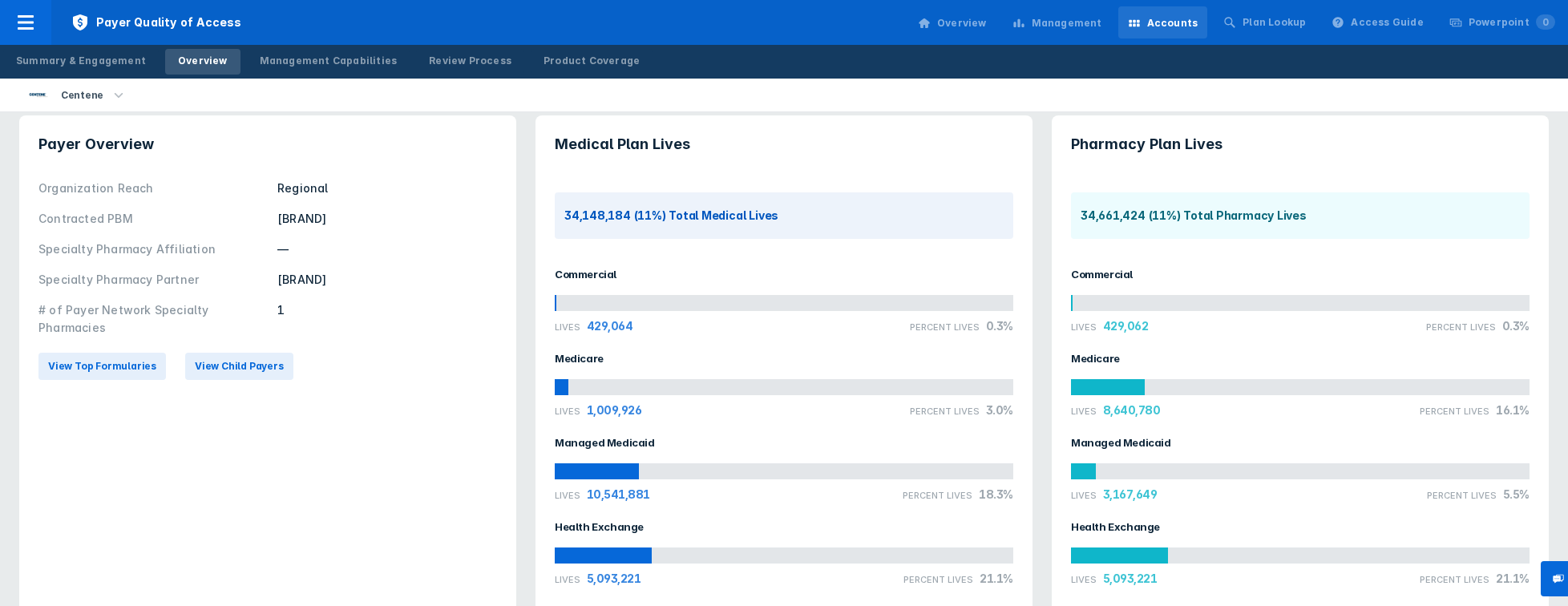 scroll, scrollTop: 0, scrollLeft: 0, axis: both 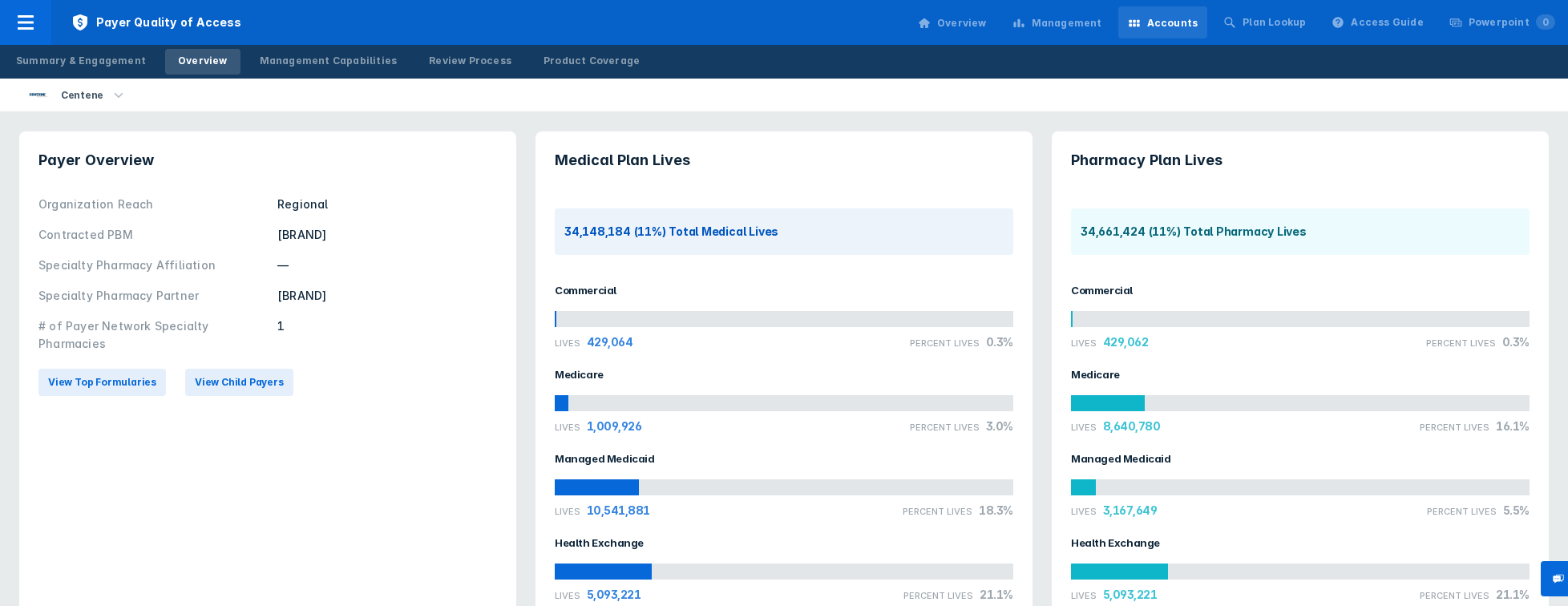 click at bounding box center [1300, 319] 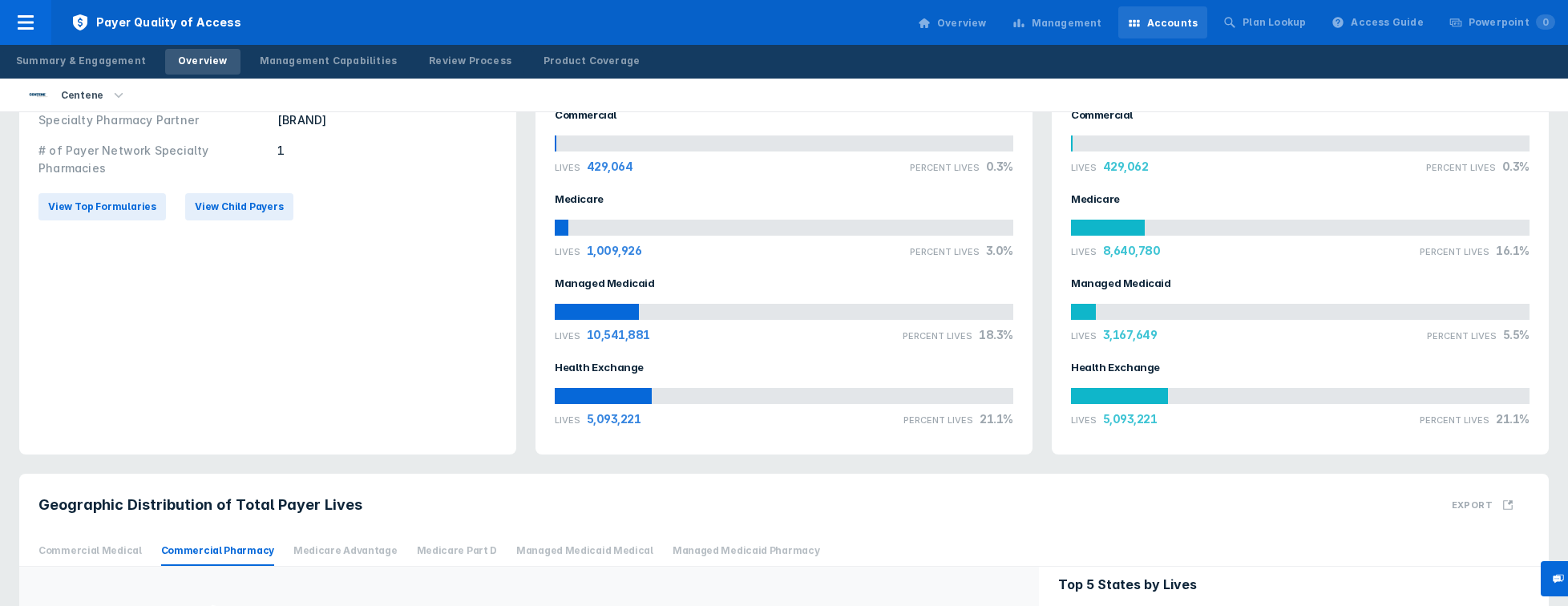 scroll, scrollTop: 183, scrollLeft: 0, axis: vertical 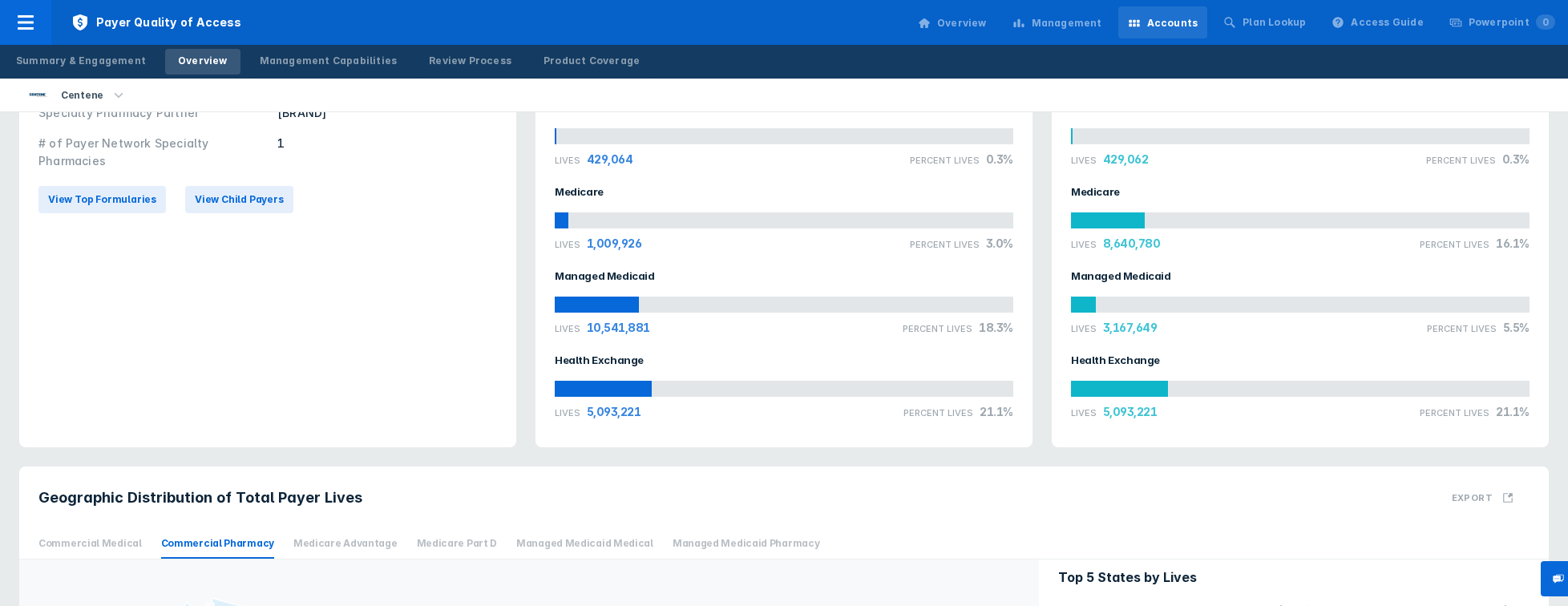 click at bounding box center [1119, 389] 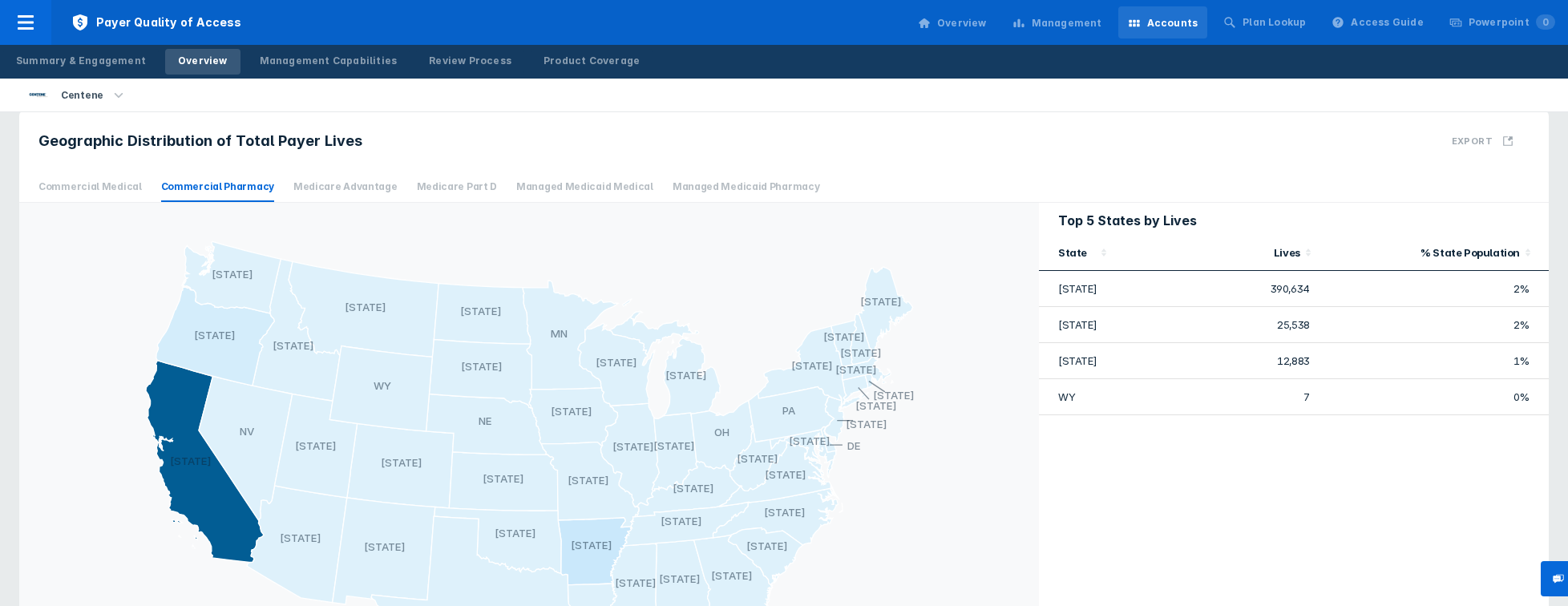 scroll, scrollTop: 549, scrollLeft: 0, axis: vertical 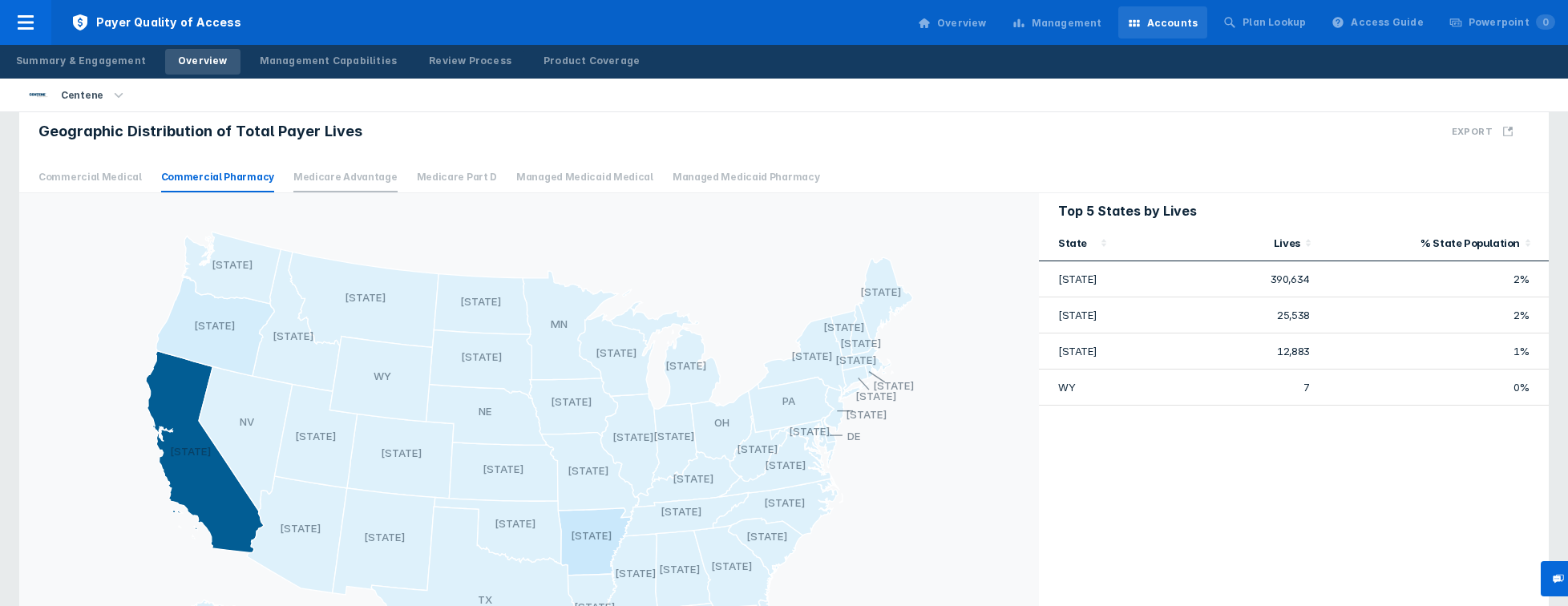 click on "Medicare Advantage" at bounding box center [346, 177] 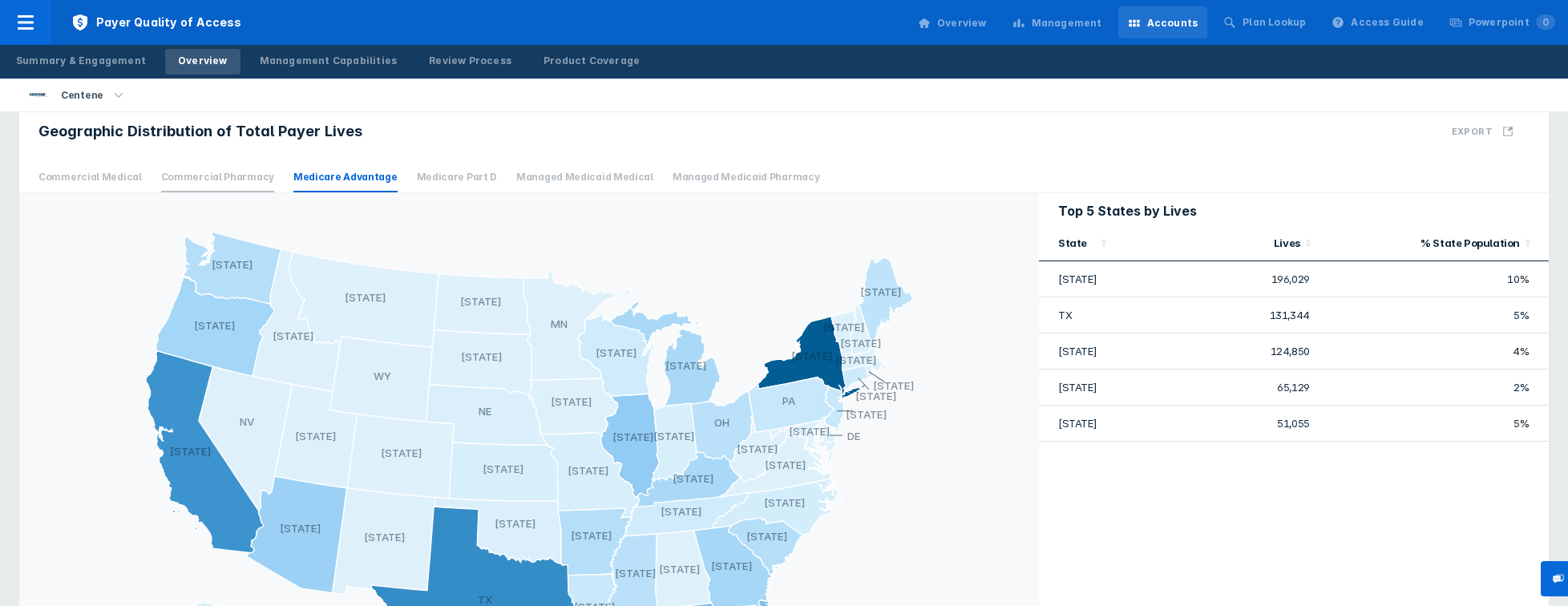 click on "Commercial Pharmacy" at bounding box center [217, 177] 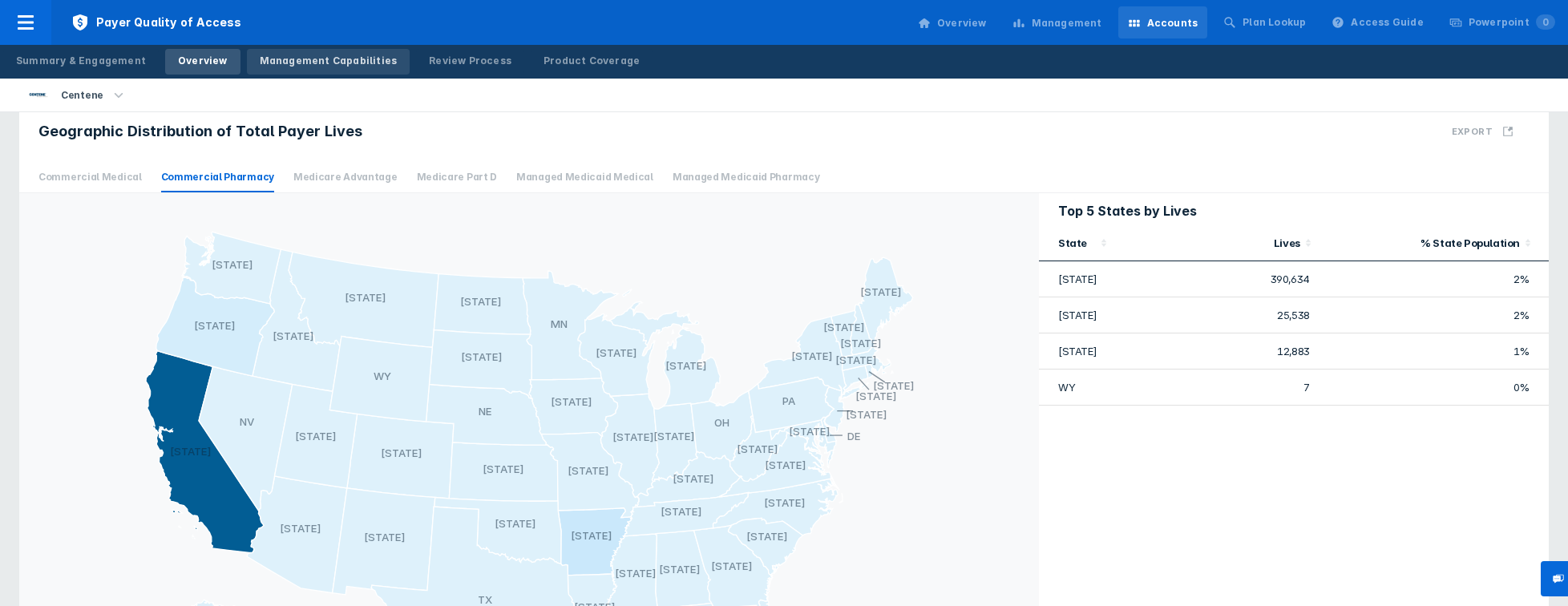 click on "Management Capabilities" at bounding box center [329, 61] 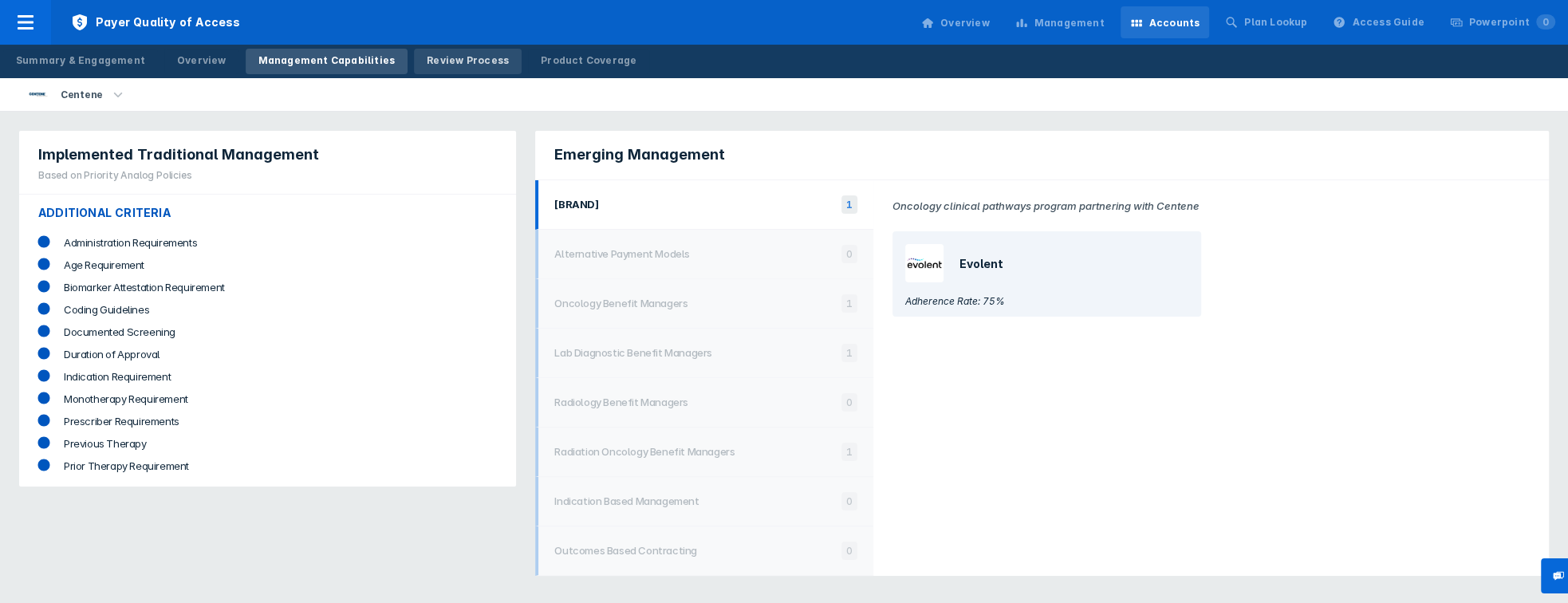 click on "Review Process" at bounding box center (467, 61) 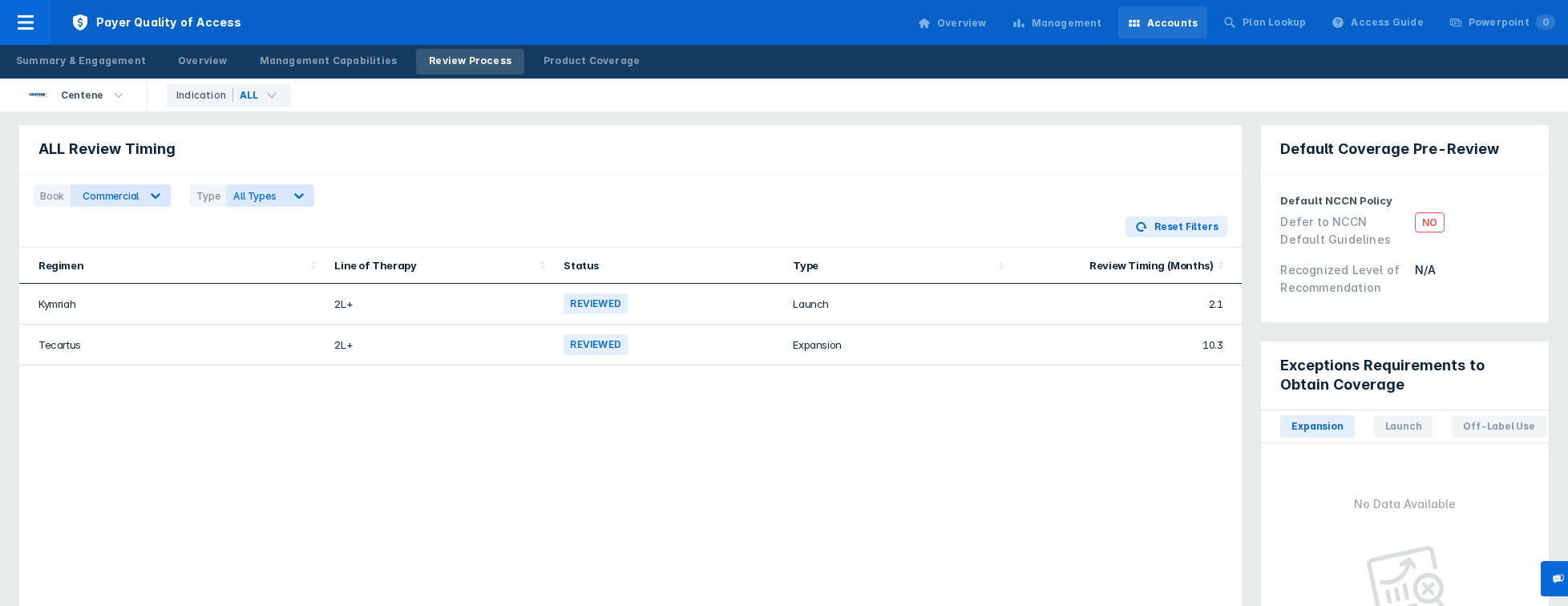 scroll, scrollTop: 0, scrollLeft: 0, axis: both 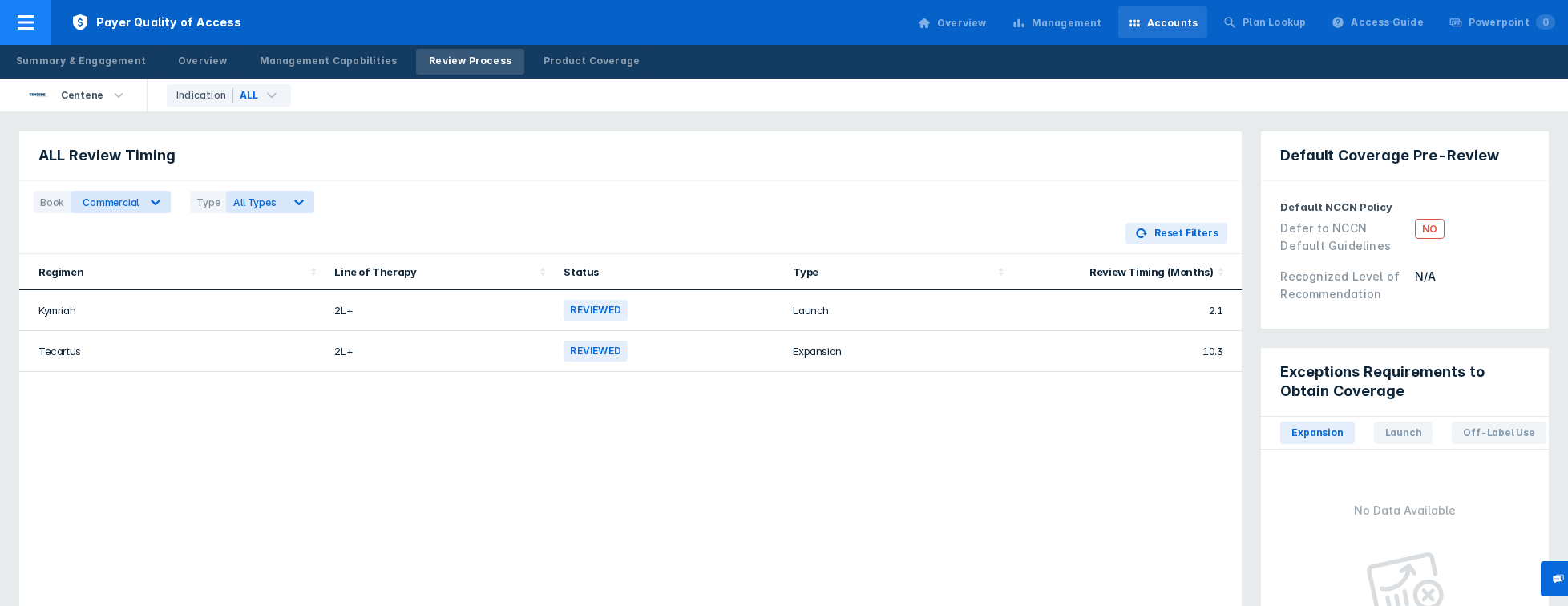 click at bounding box center (26, 22) 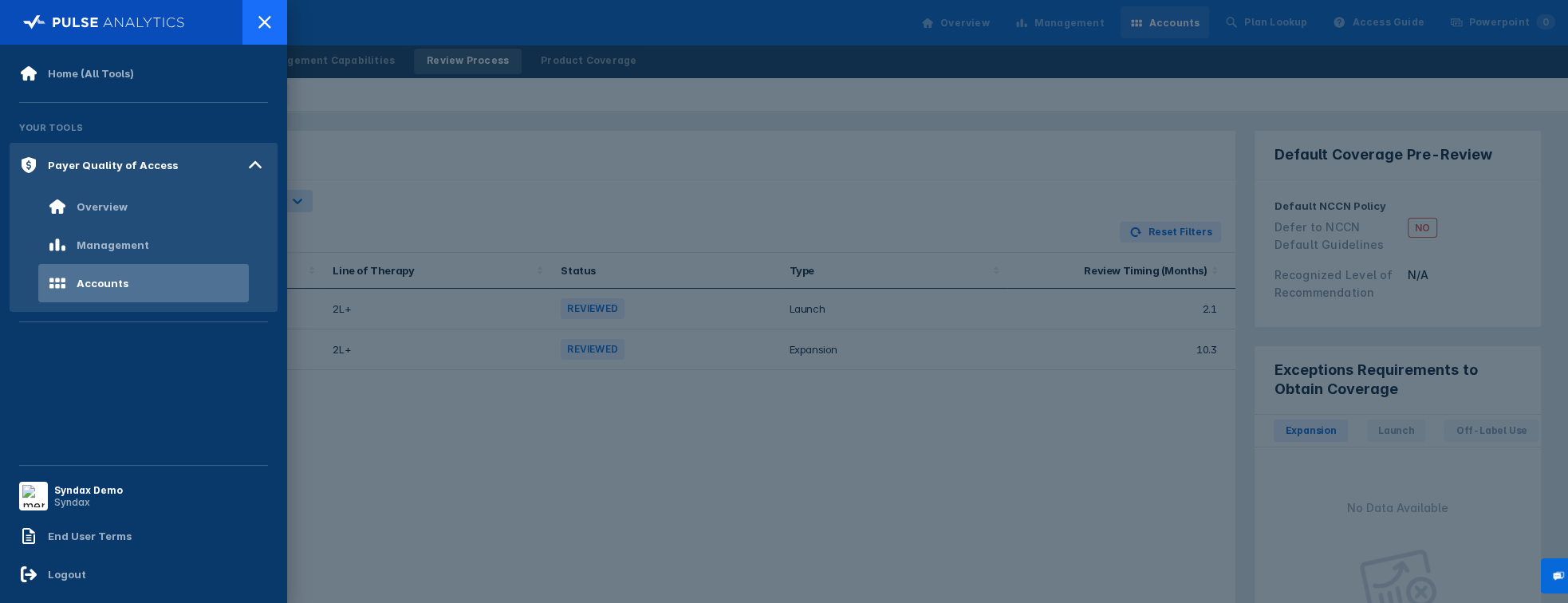 click 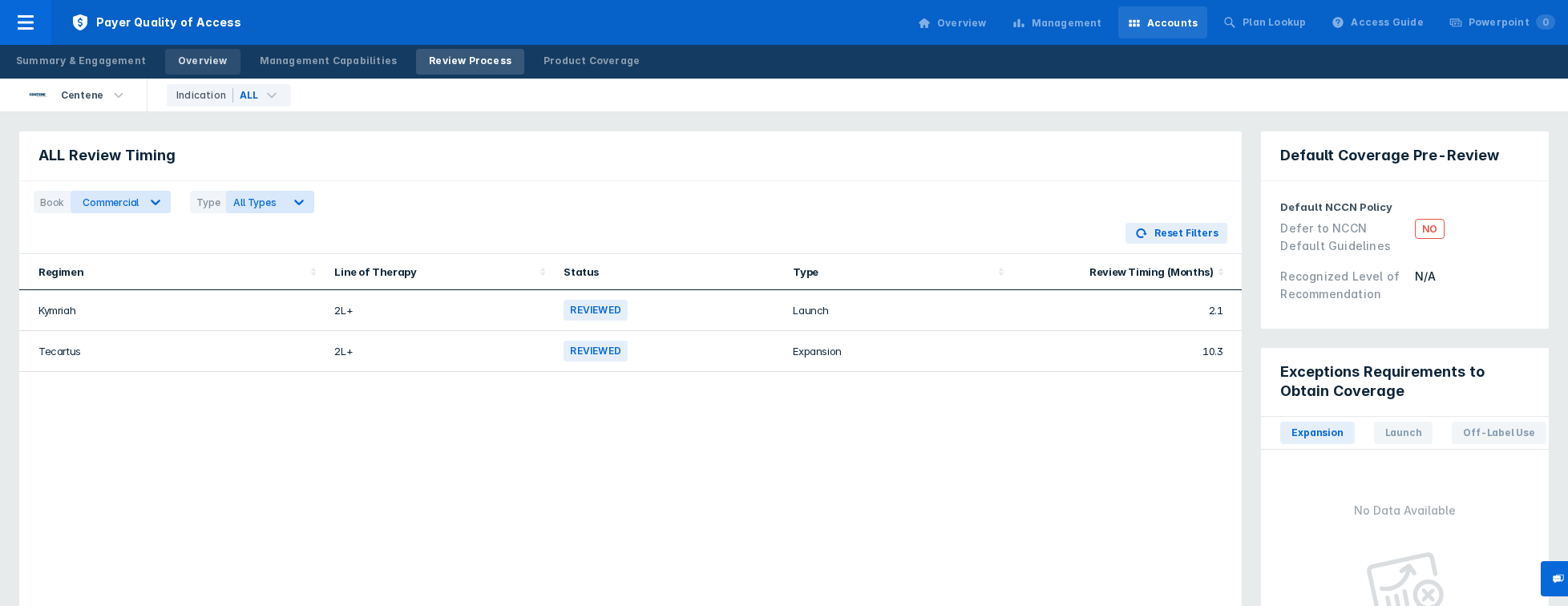click on "Overview" at bounding box center [203, 61] 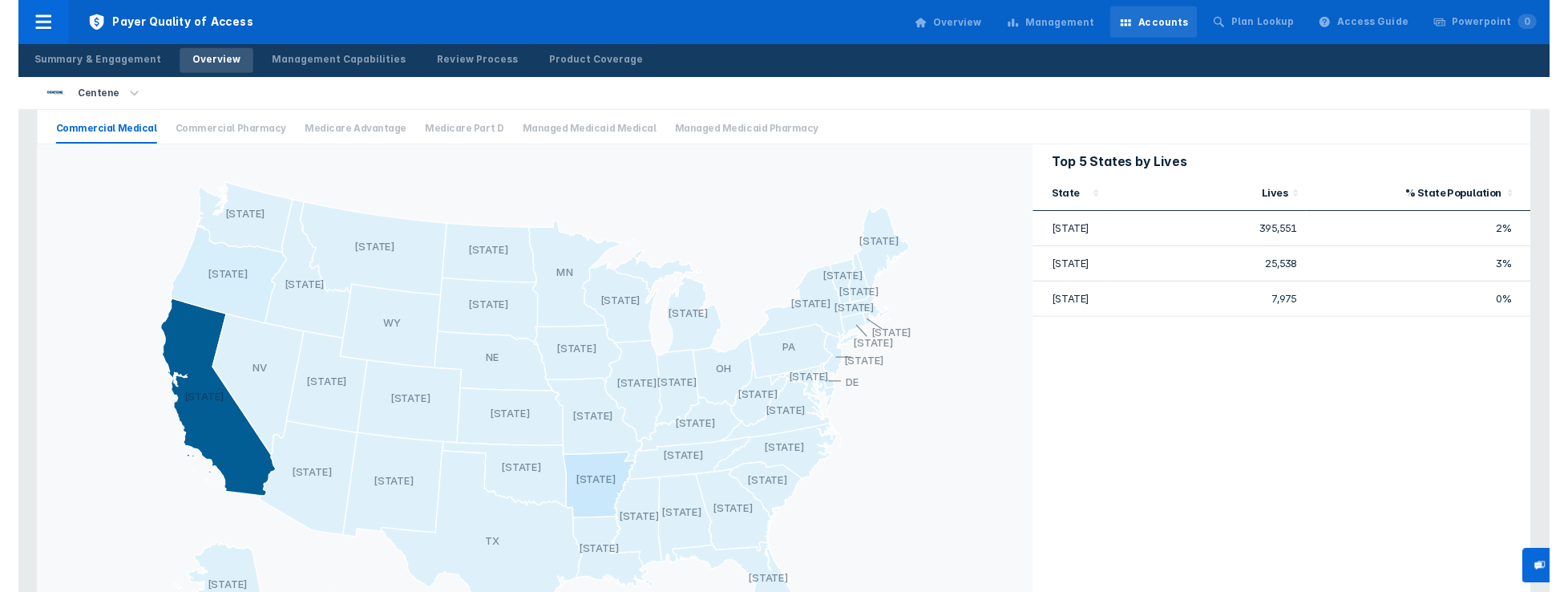scroll, scrollTop: 595, scrollLeft: 0, axis: vertical 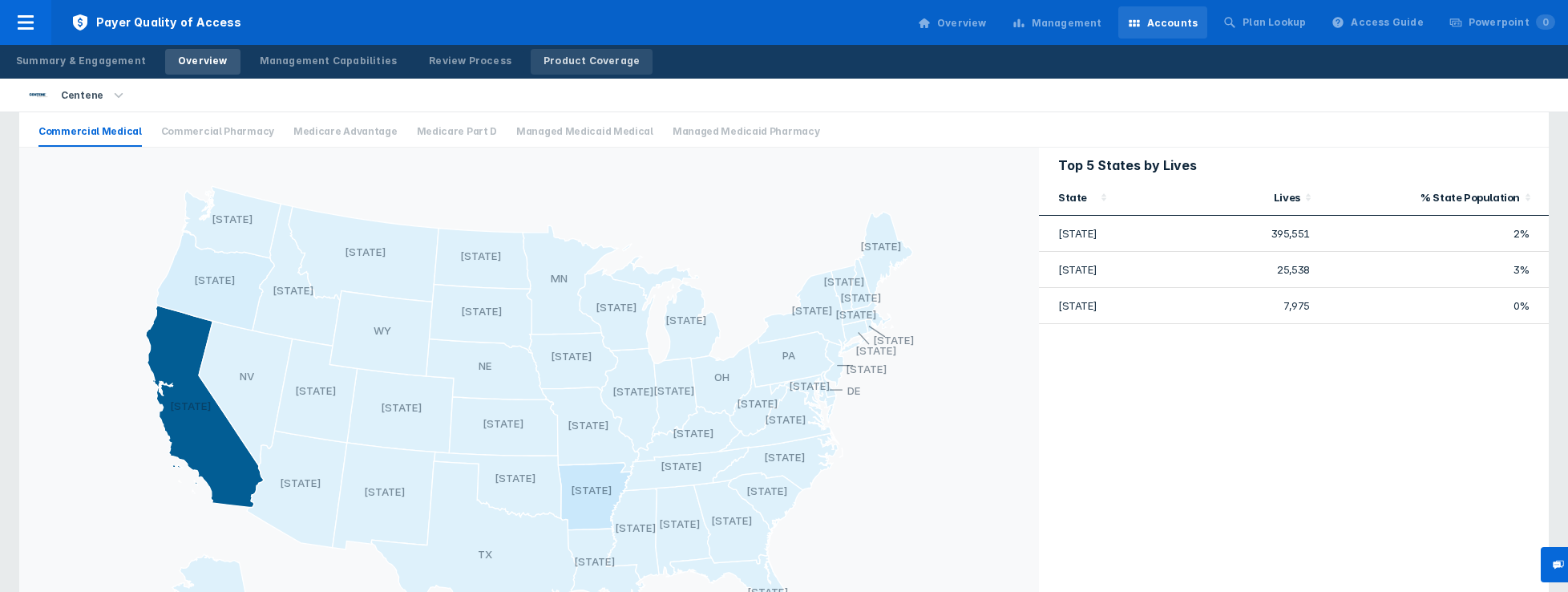 click on "Product Coverage" at bounding box center (592, 61) 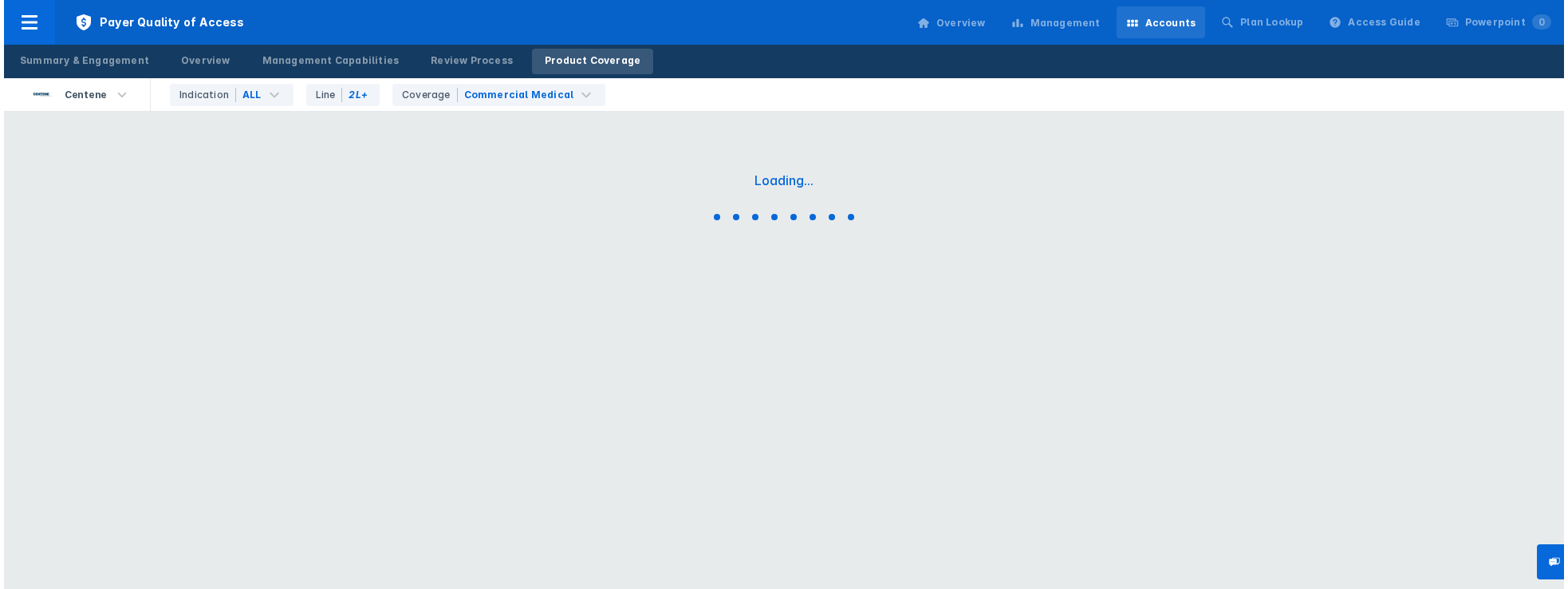 scroll, scrollTop: 0, scrollLeft: 0, axis: both 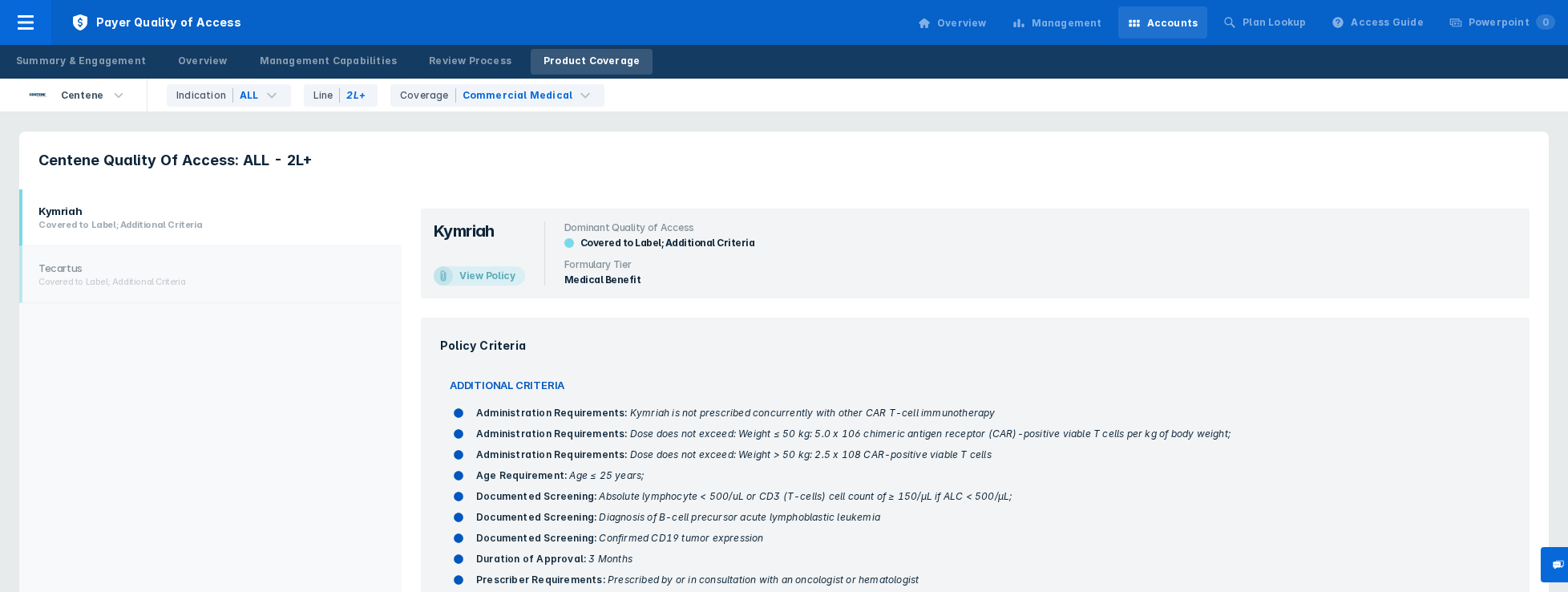 click on "Covered to Label; Additional Criteria" at bounding box center (668, 242) 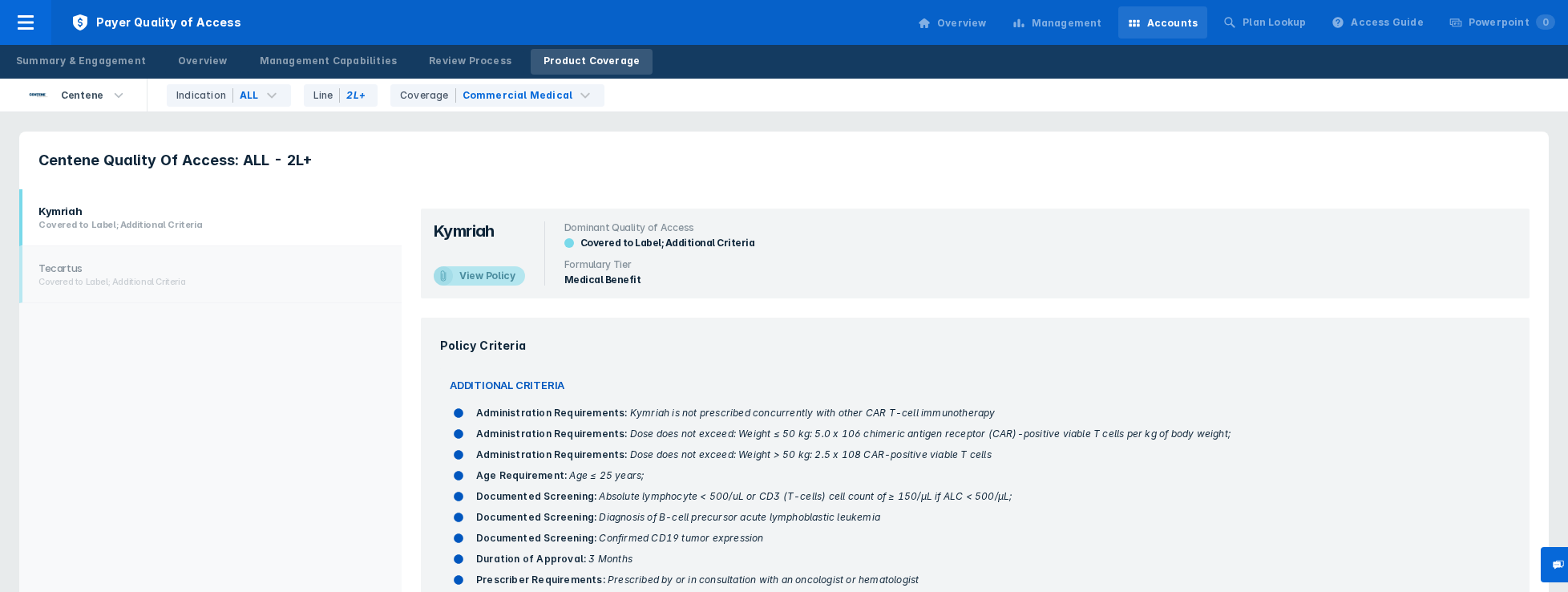 click on "View Policy" at bounding box center [492, 276] 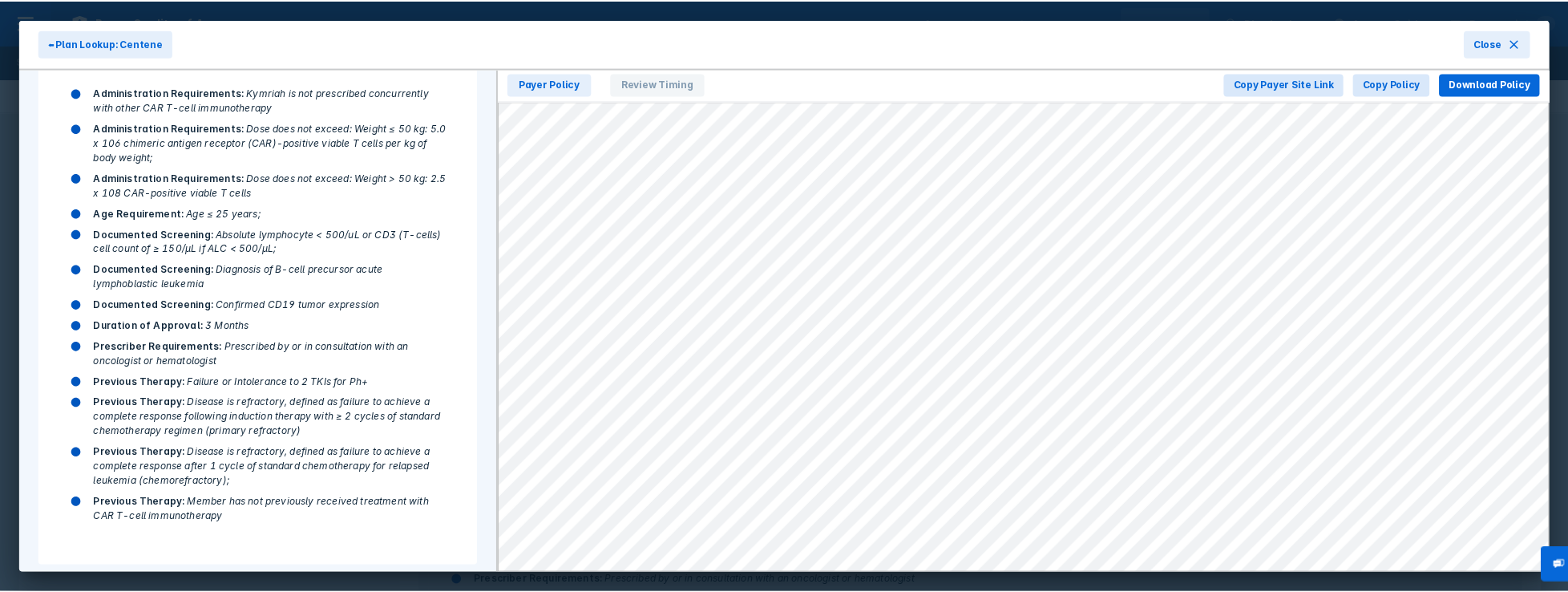 scroll, scrollTop: 559, scrollLeft: 0, axis: vertical 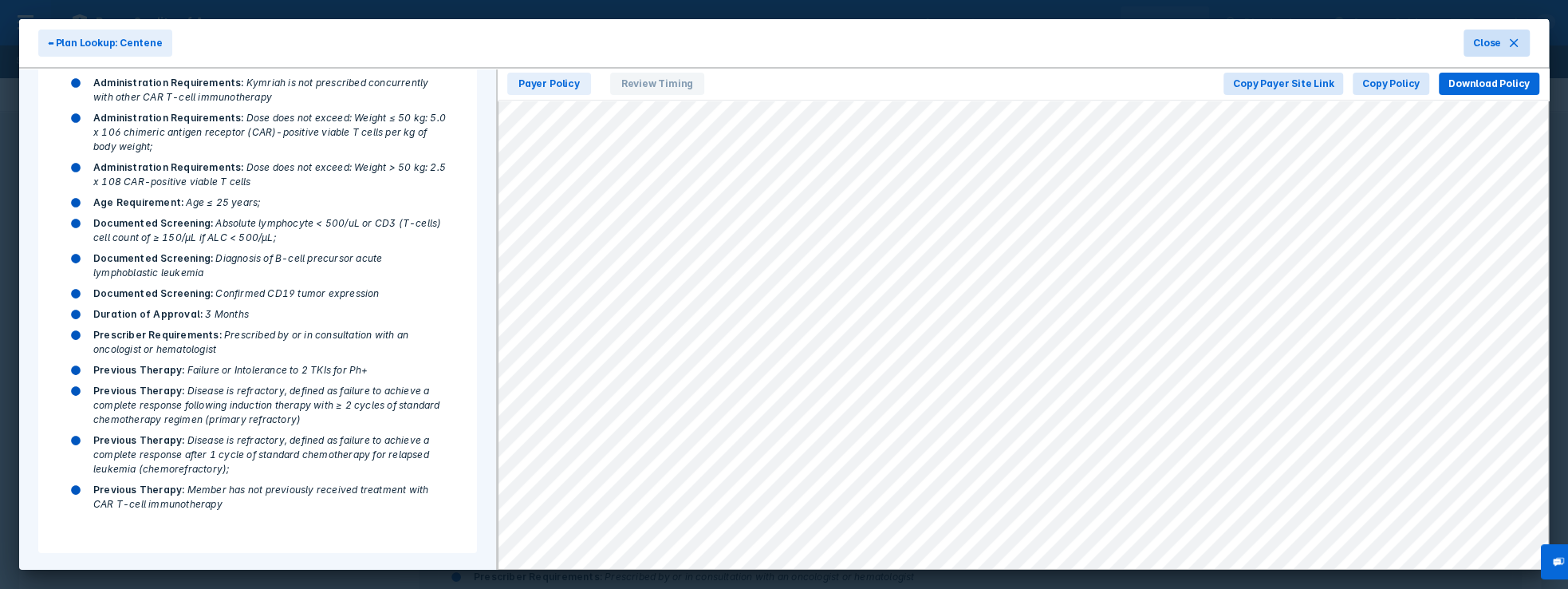 click on "Close" at bounding box center (1496, 43) 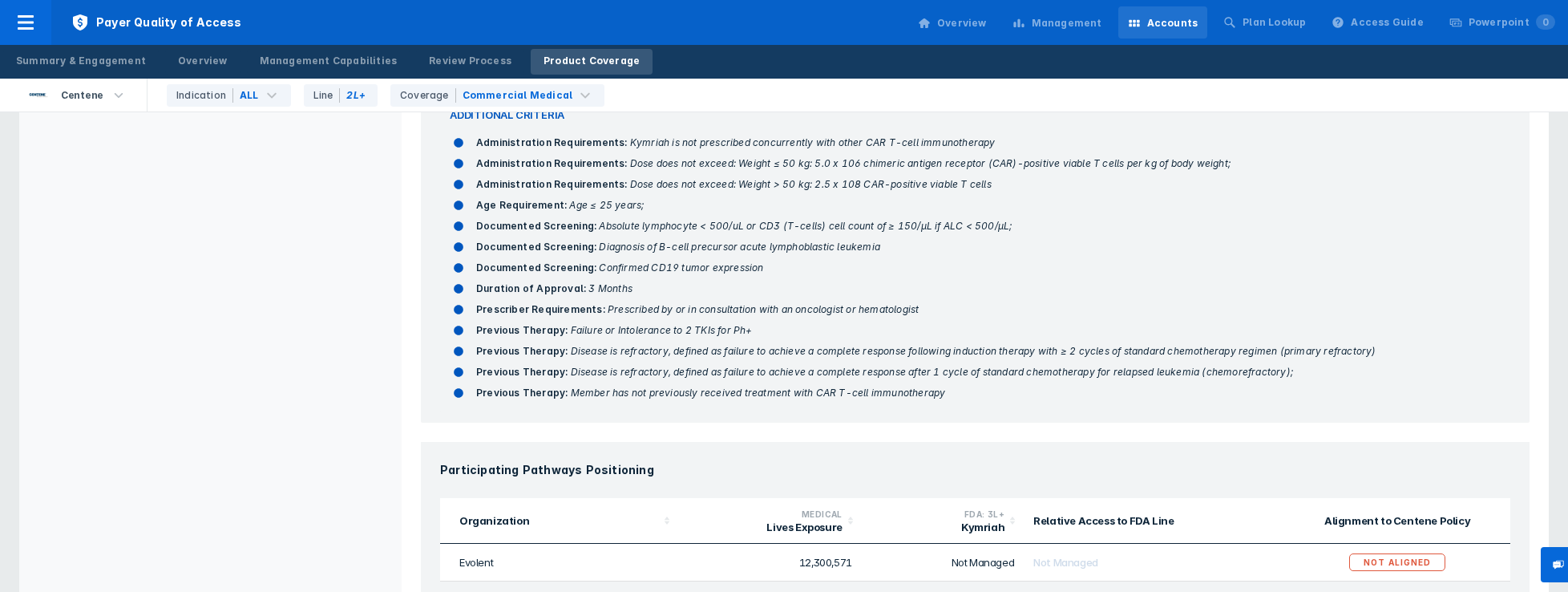scroll, scrollTop: 316, scrollLeft: 0, axis: vertical 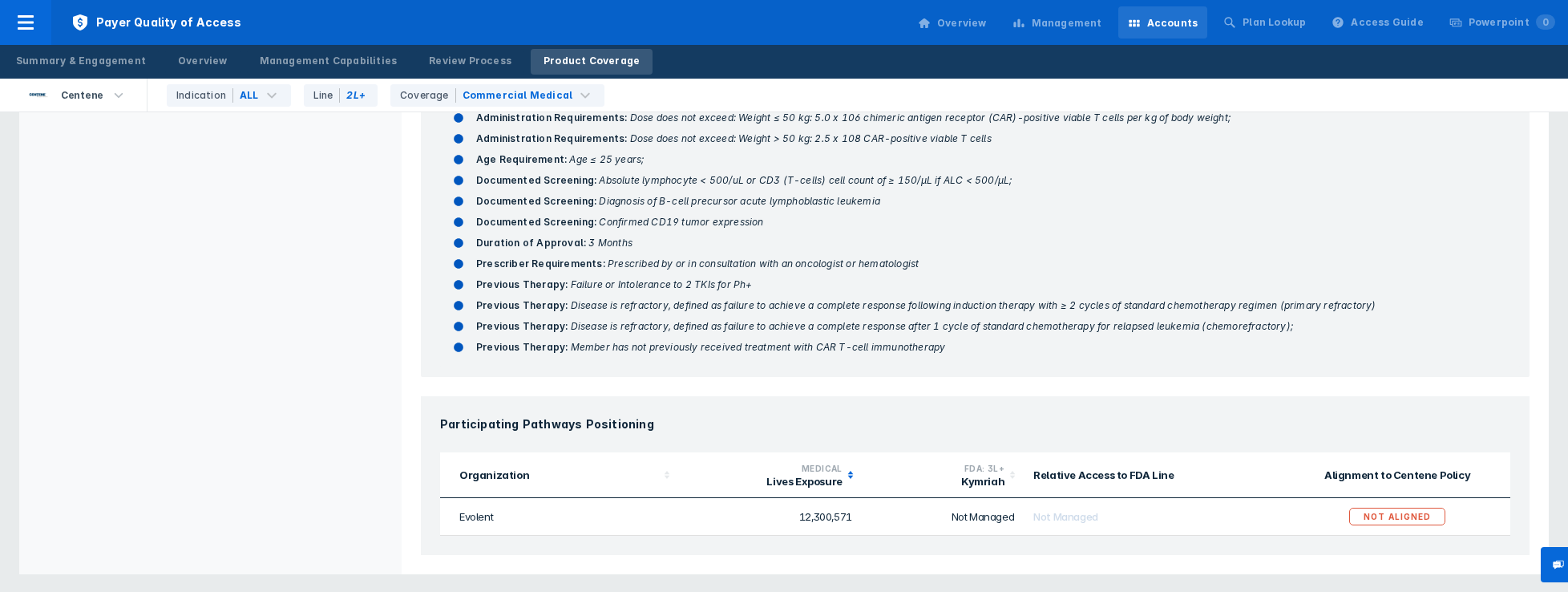 click 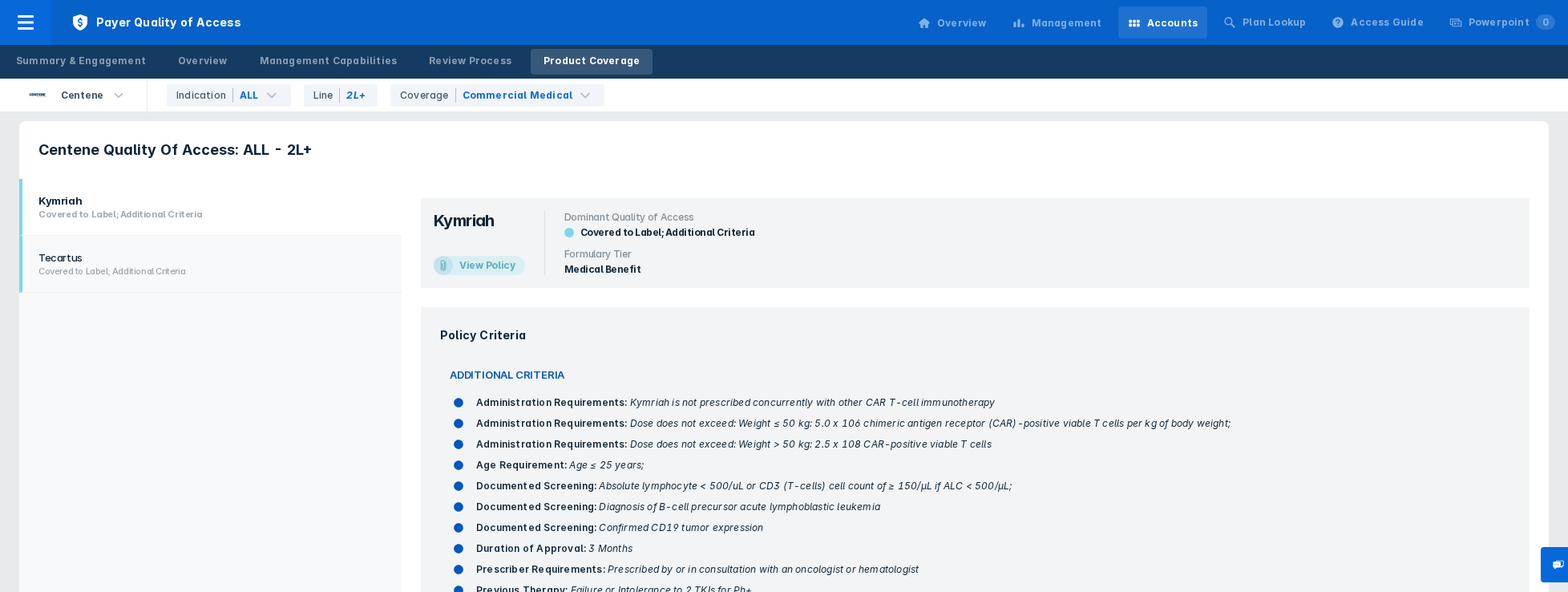 scroll, scrollTop: 0, scrollLeft: 0, axis: both 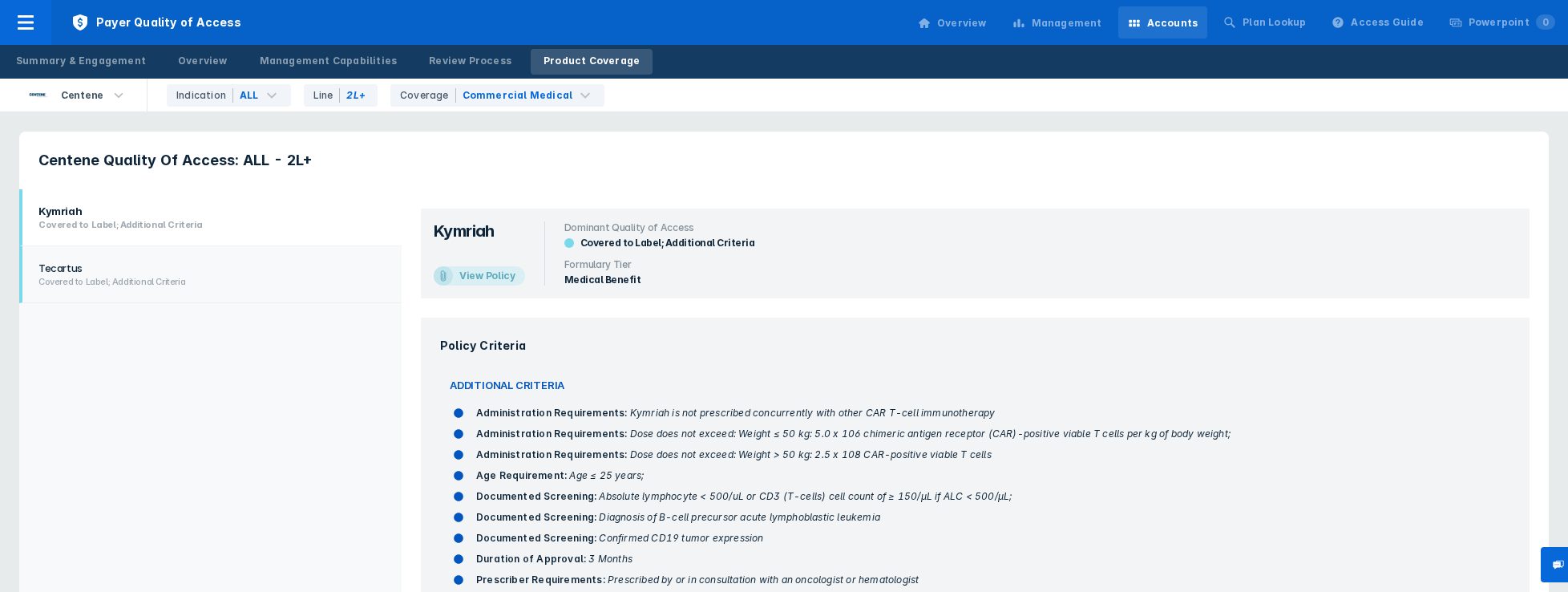 click on "Covered to Label; Additional Criteria" at bounding box center [208, 282] 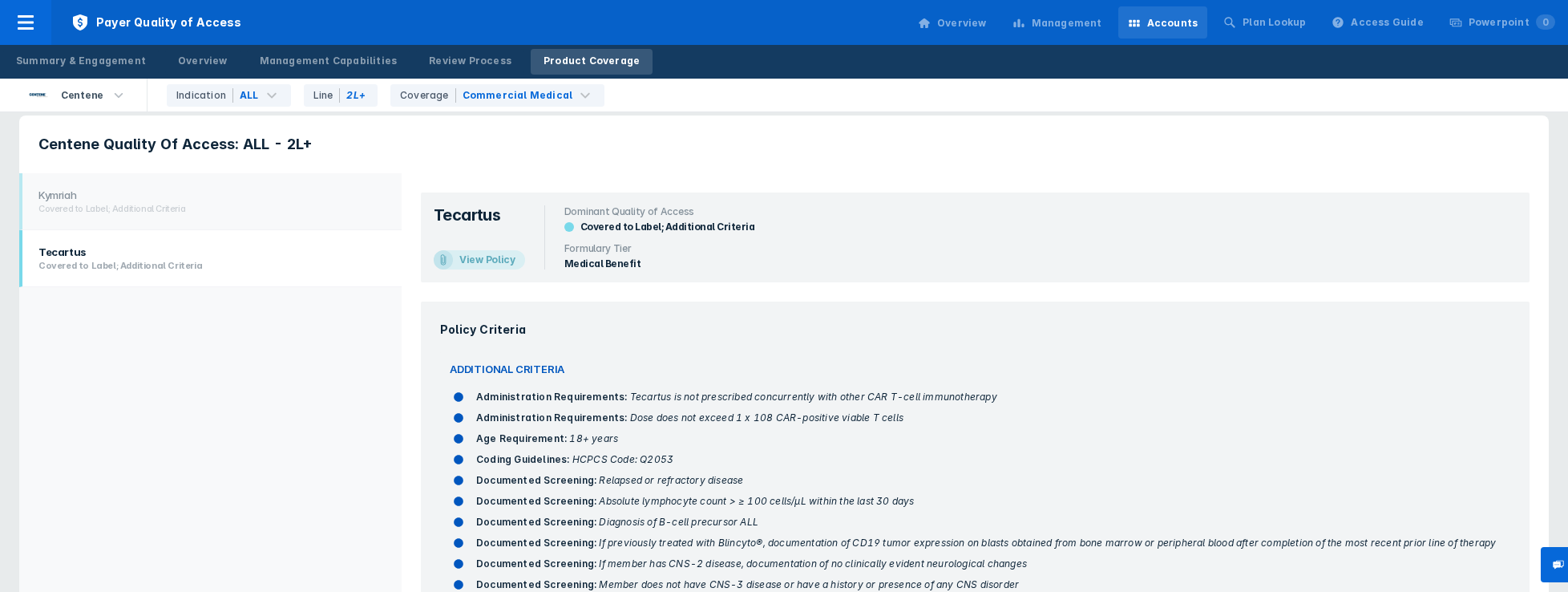 scroll, scrollTop: 0, scrollLeft: 0, axis: both 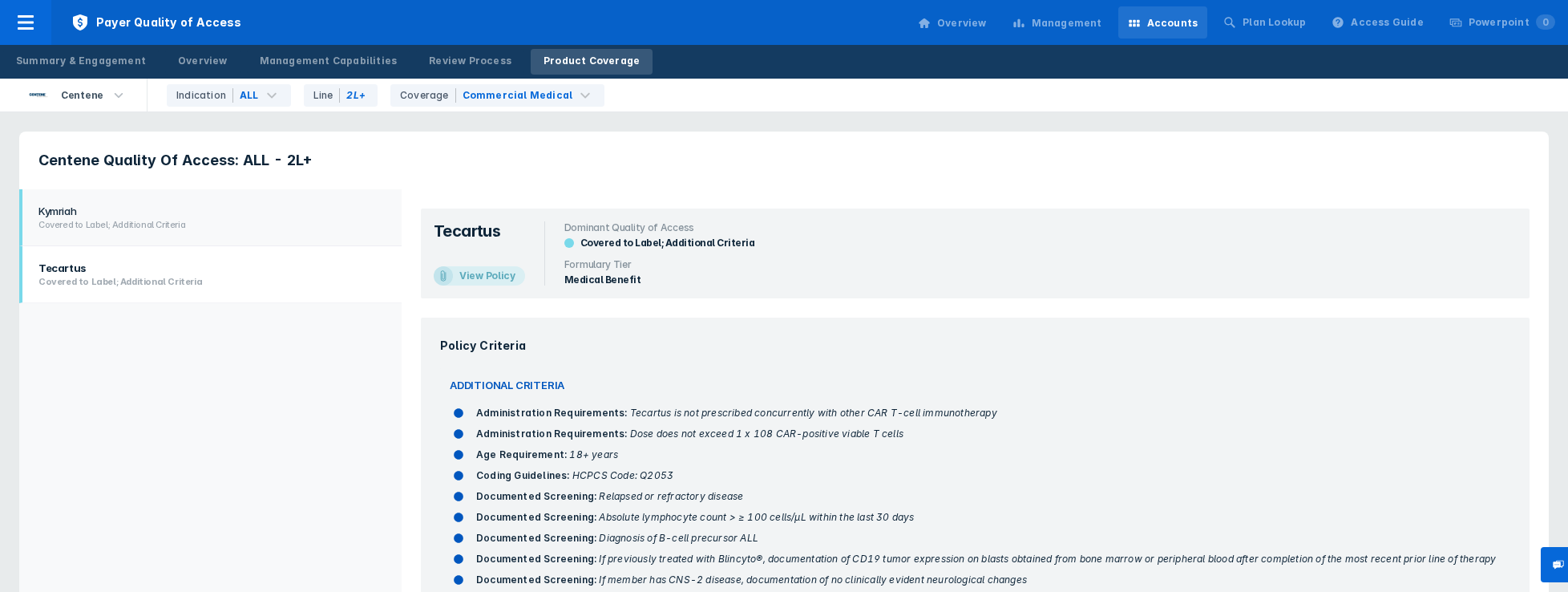click on "Covered to Label; Additional Criteria" at bounding box center (208, 225) 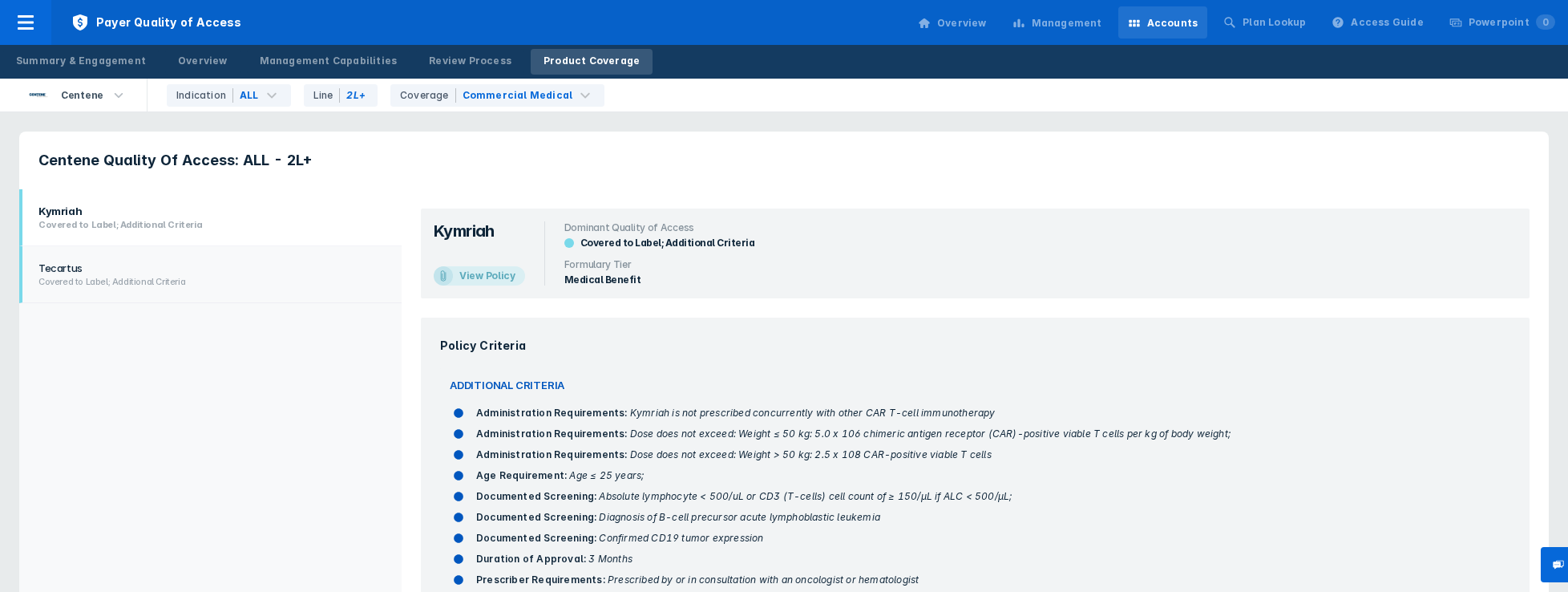 click on "Tecartus" at bounding box center [208, 268] 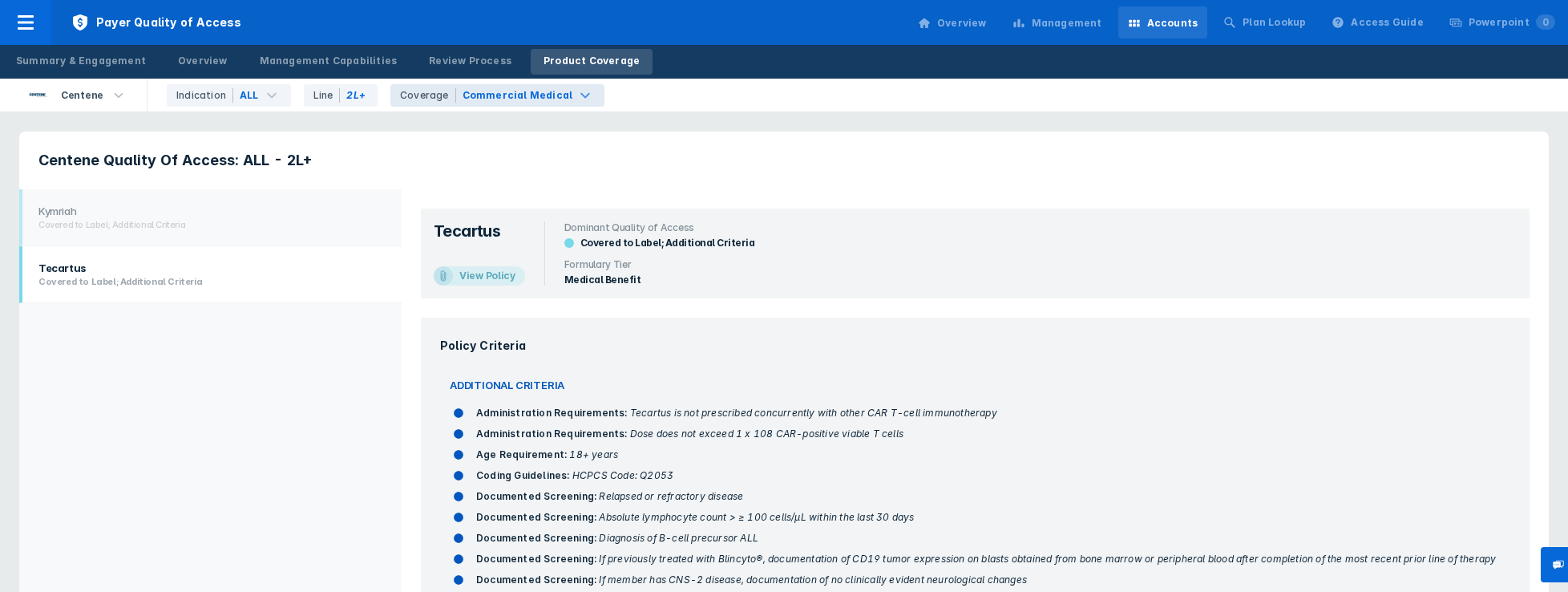 click on "Commercial Medical" at bounding box center [518, 95] 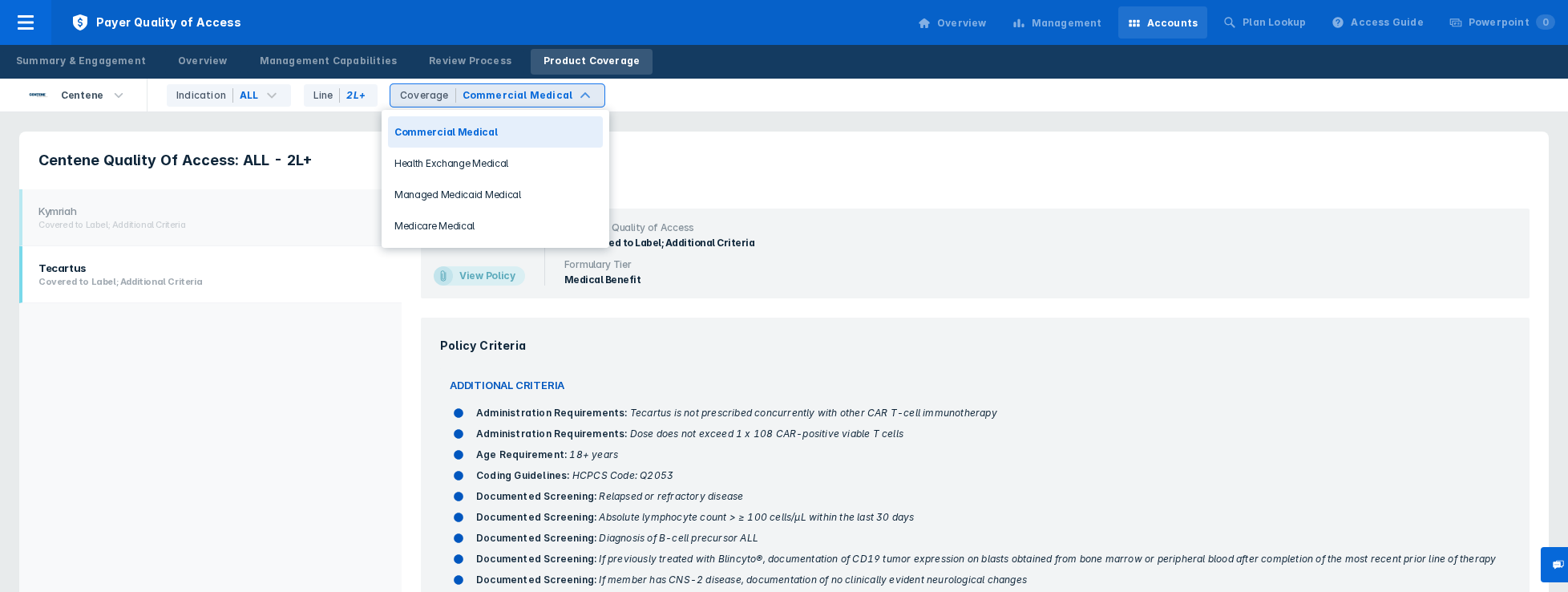 click on "Commercial Medical" at bounding box center (518, 95) 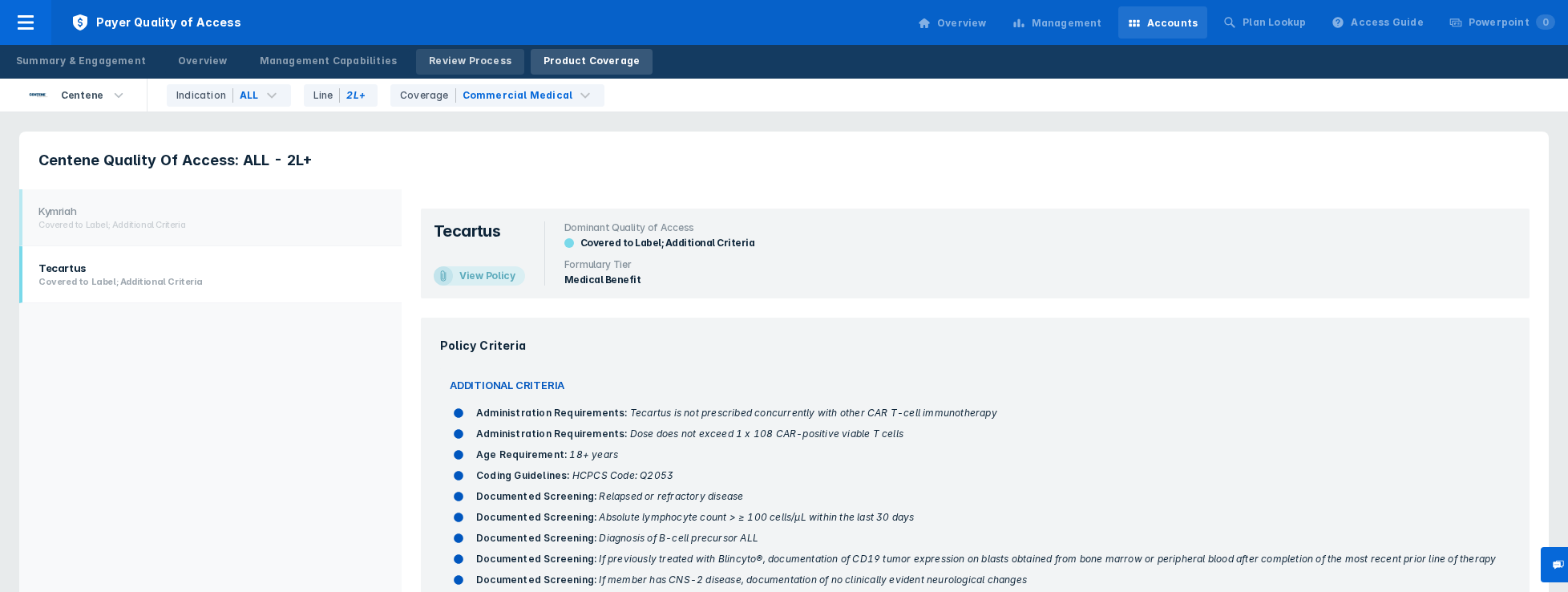click on "Review Process" at bounding box center [470, 61] 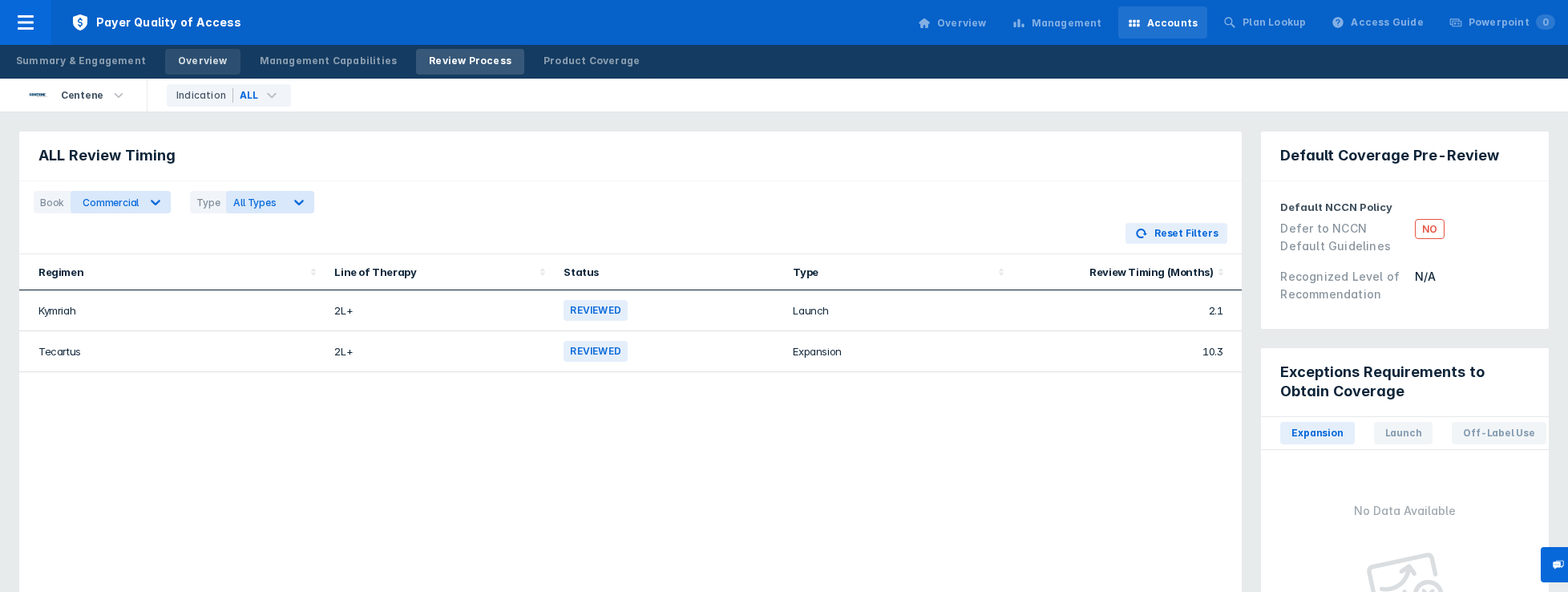 click on "Overview" at bounding box center (203, 61) 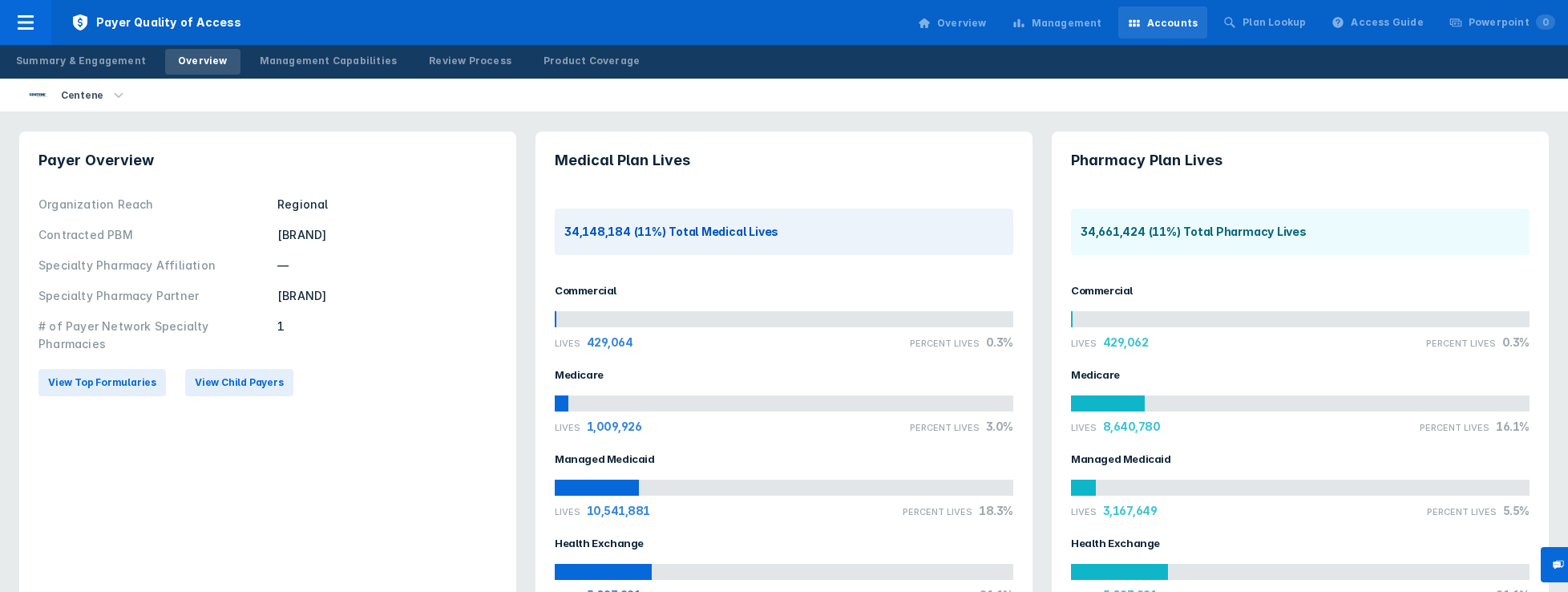 click on "34,661,424 (11%) Total Pharmacy Lives" at bounding box center (1194, 232) 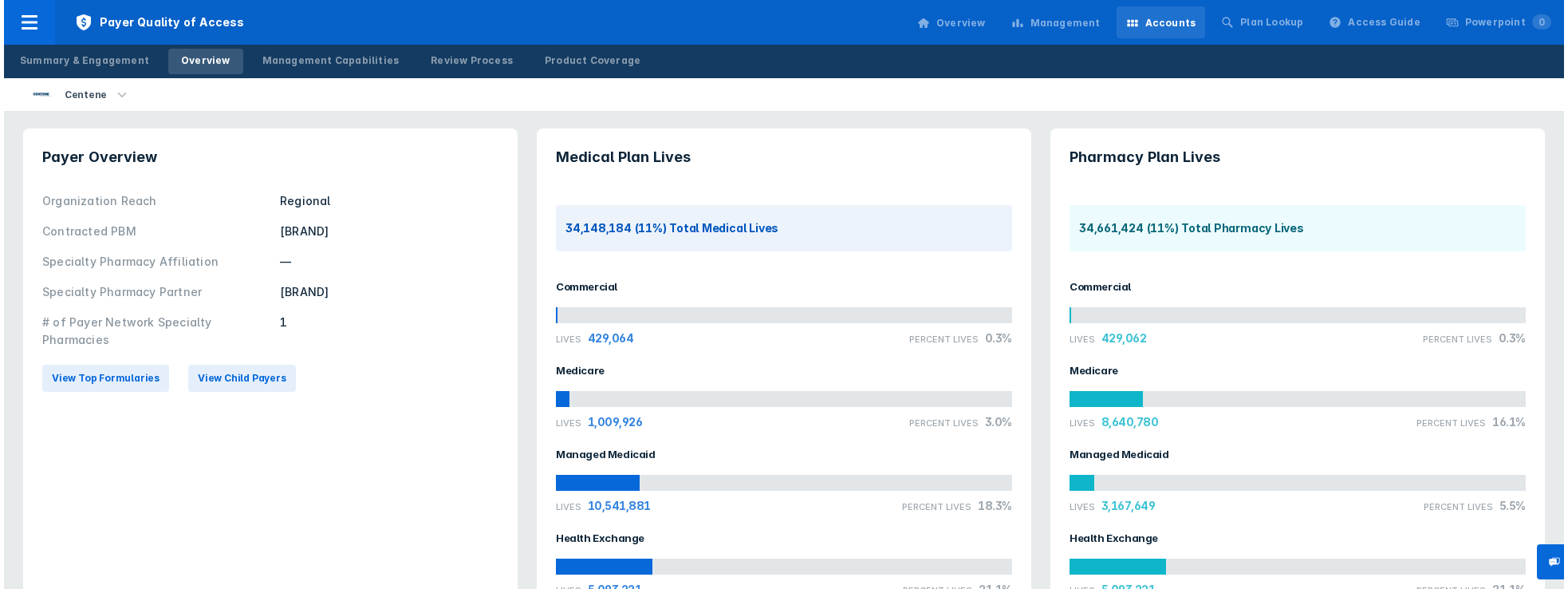 scroll, scrollTop: 0, scrollLeft: 0, axis: both 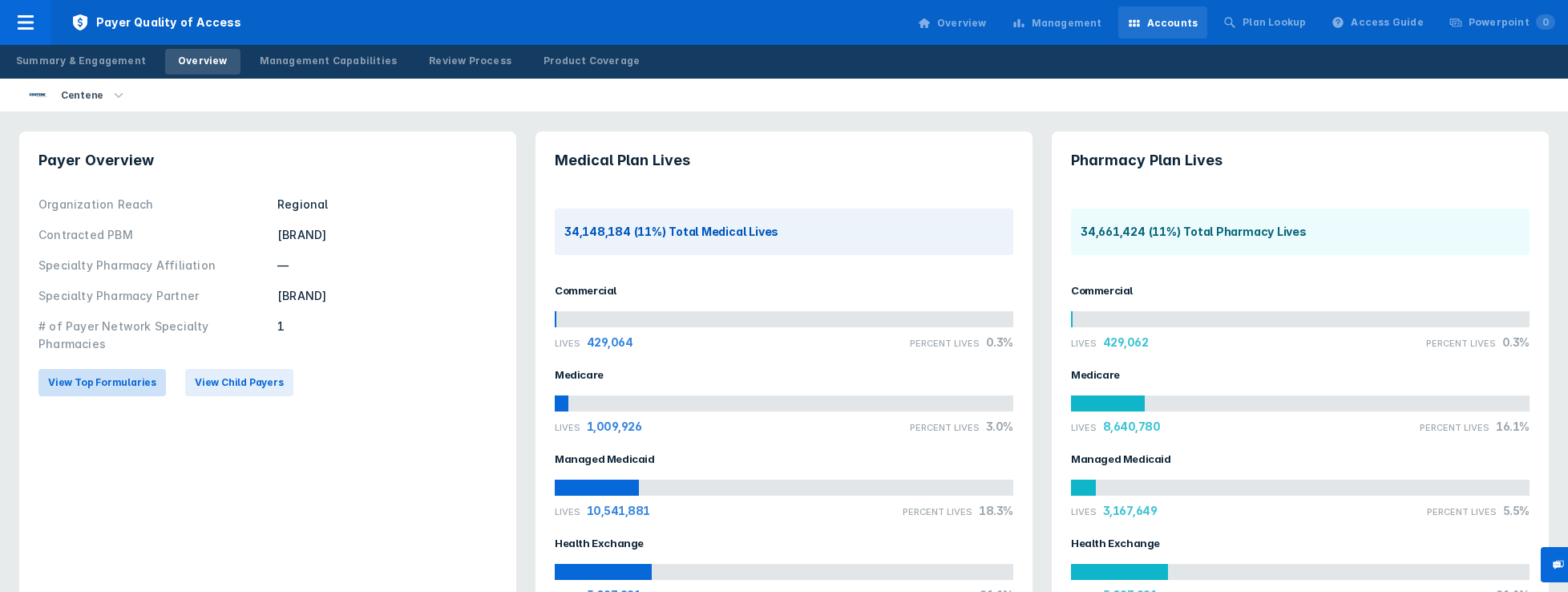 click on "View Top Formularies" at bounding box center (102, 383) 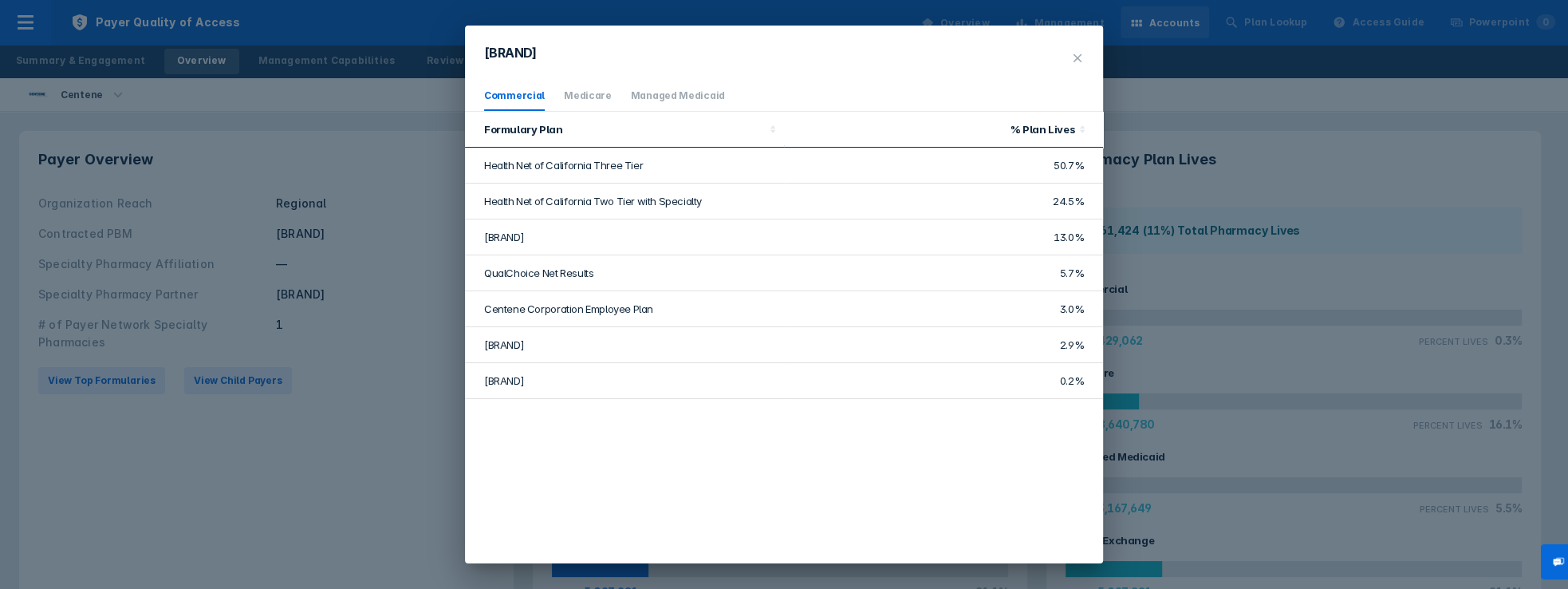 click on "Health Net of California Three Tier" at bounding box center (624, 165) 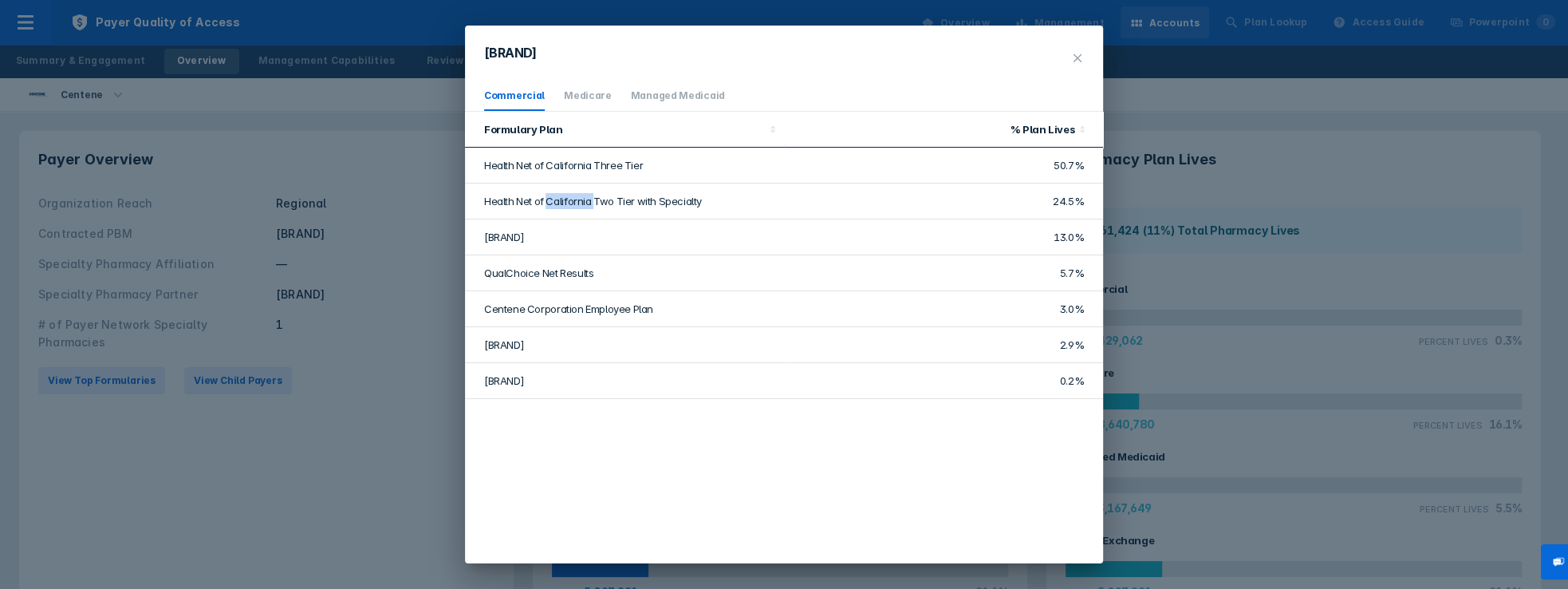 click on "Health Net of California Two Tier with Specialty" at bounding box center [624, 201] 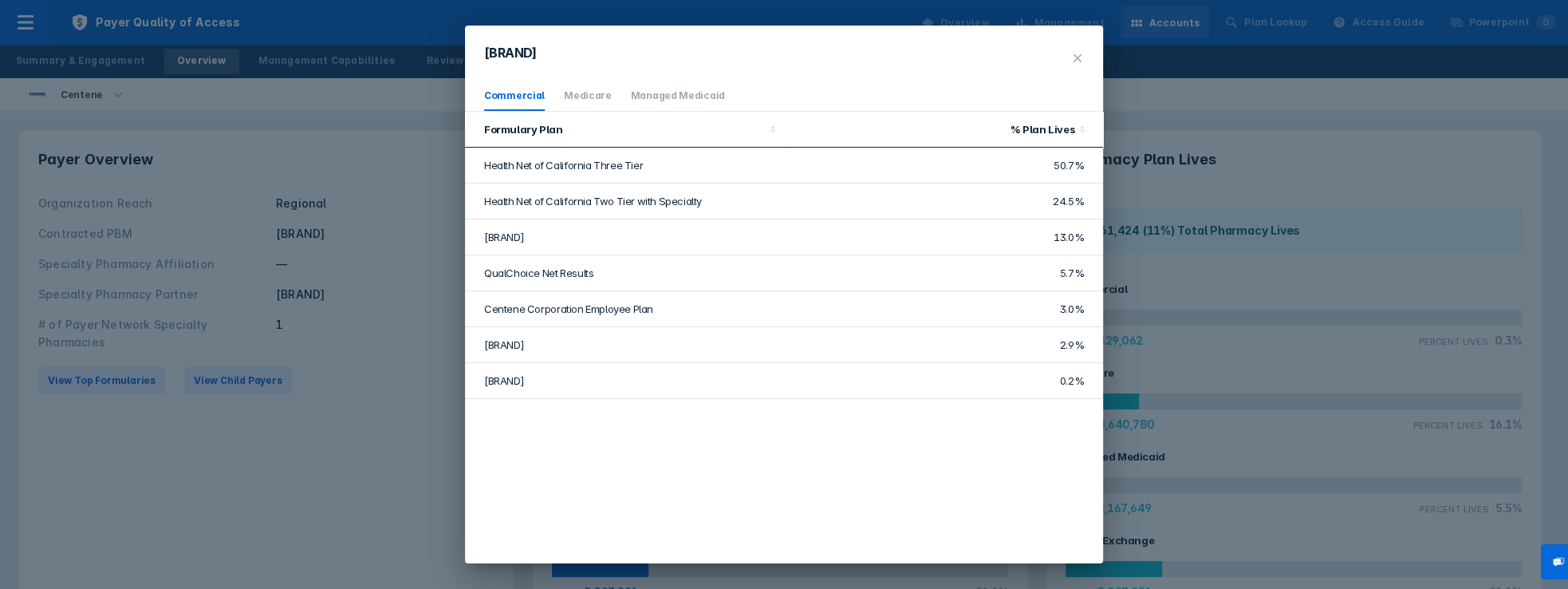 click on "[BRAND]" at bounding box center (624, 237) 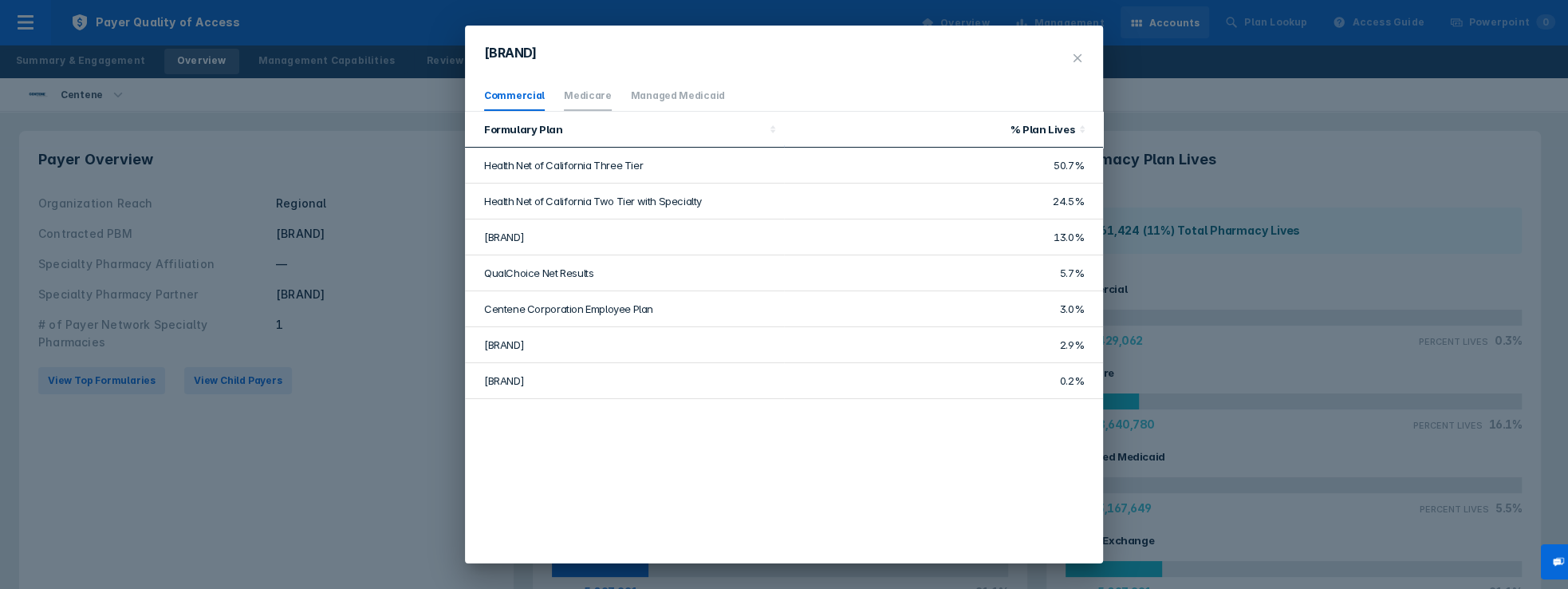 click on "Medicare" at bounding box center (588, 95) 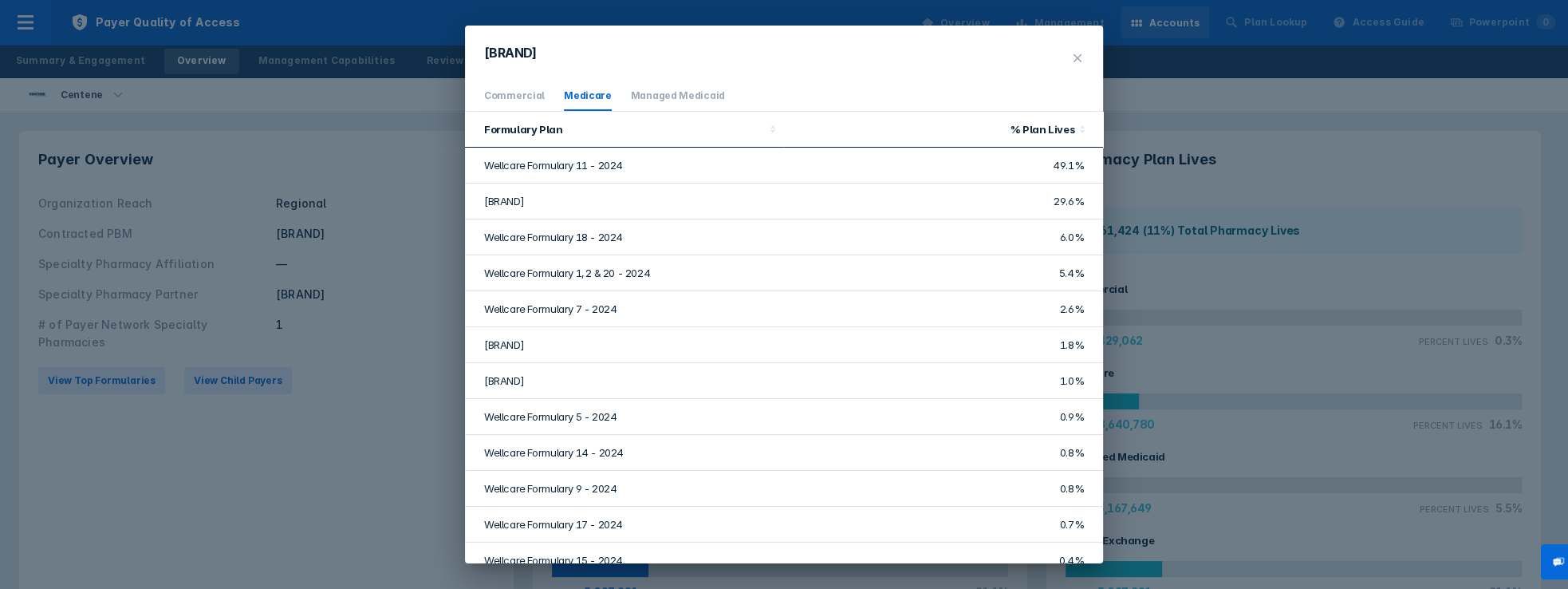 click on "Wellcare Formulary 7 - 2024" at bounding box center [624, 309] 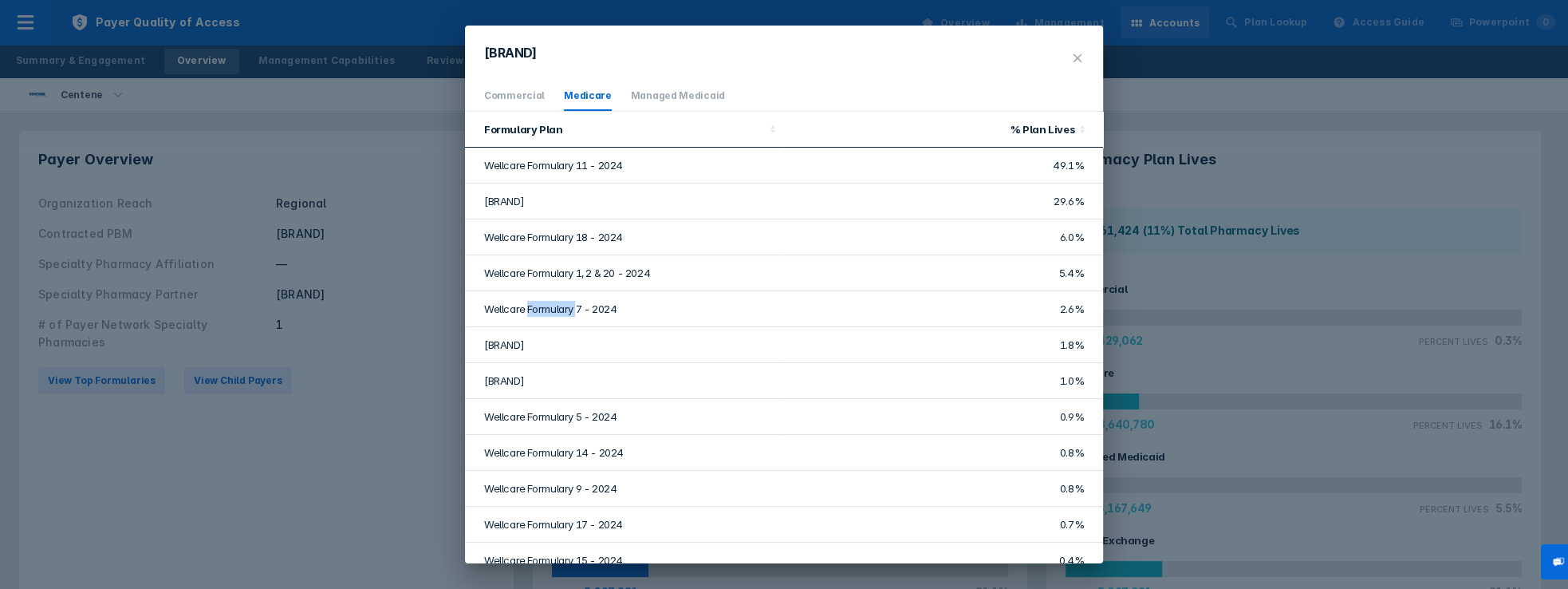 click on "Wellcare Formulary 7 - 2024" at bounding box center [624, 309] 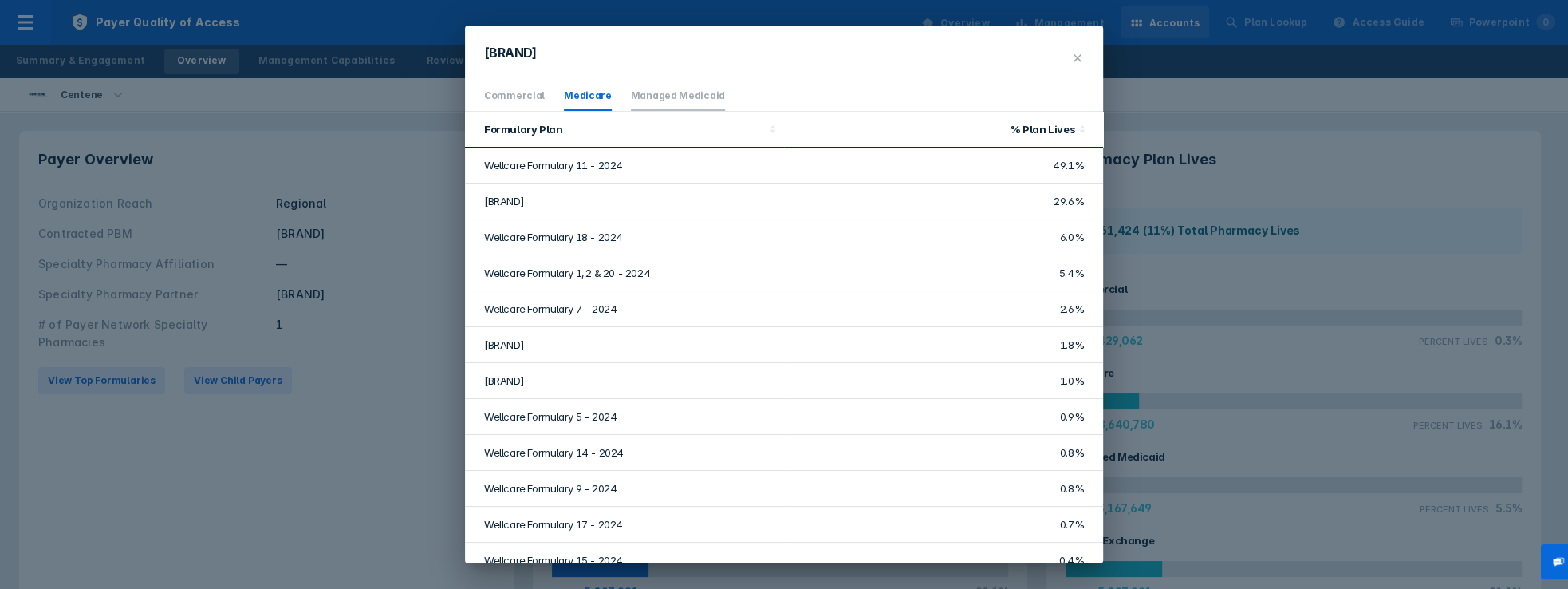 click on "Managed Medicaid" at bounding box center (678, 95) 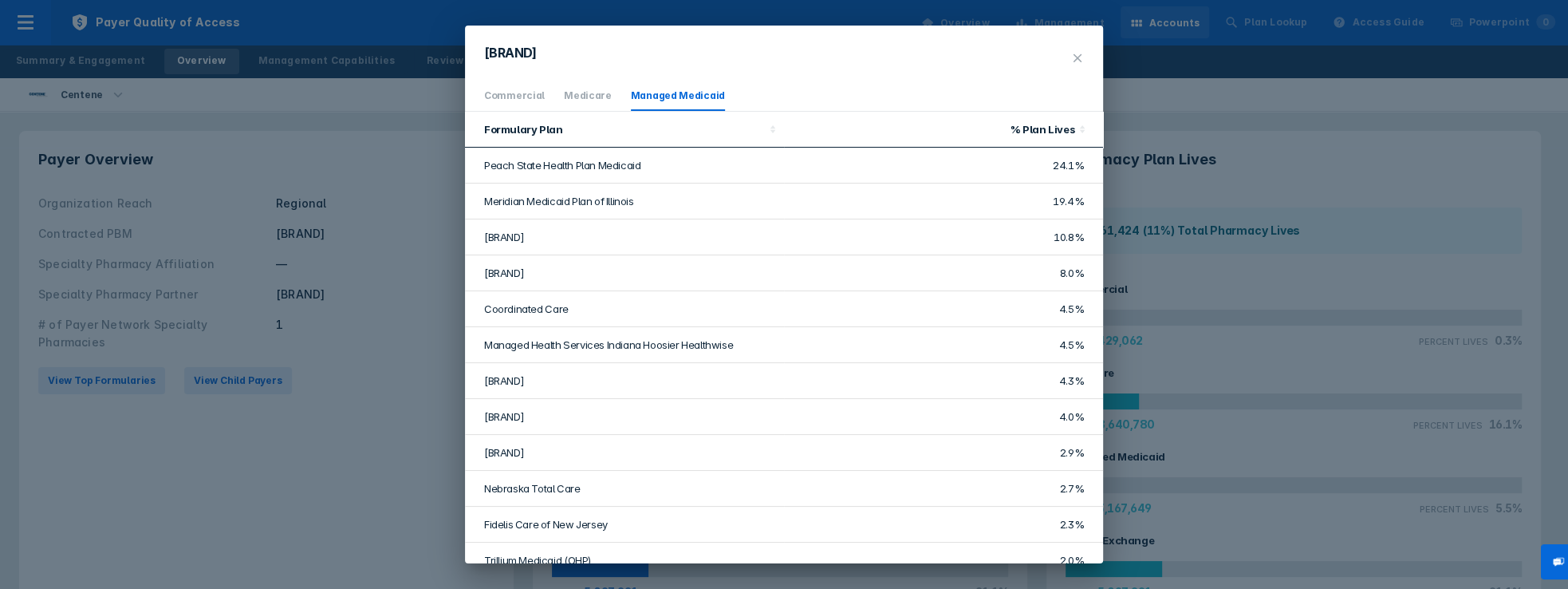 click on "[BRAND]" at bounding box center (624, 237) 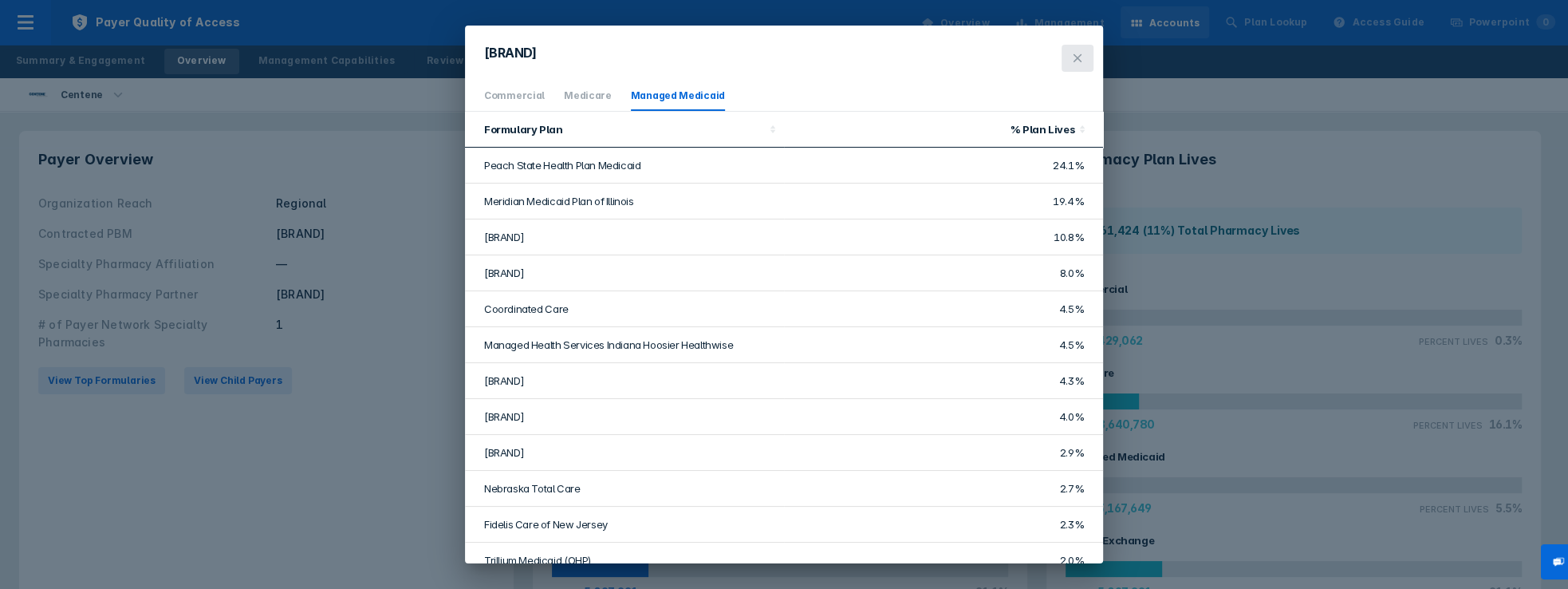 click 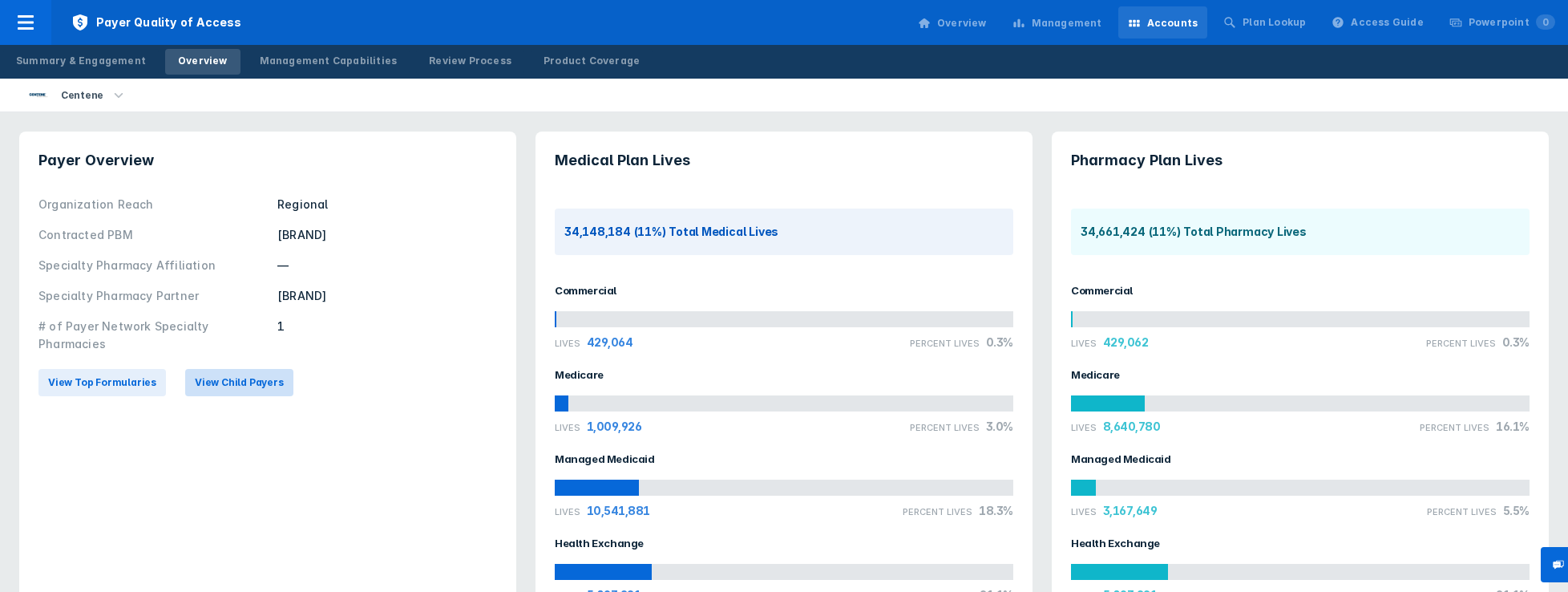 click on "View Child Payers" at bounding box center (239, 383) 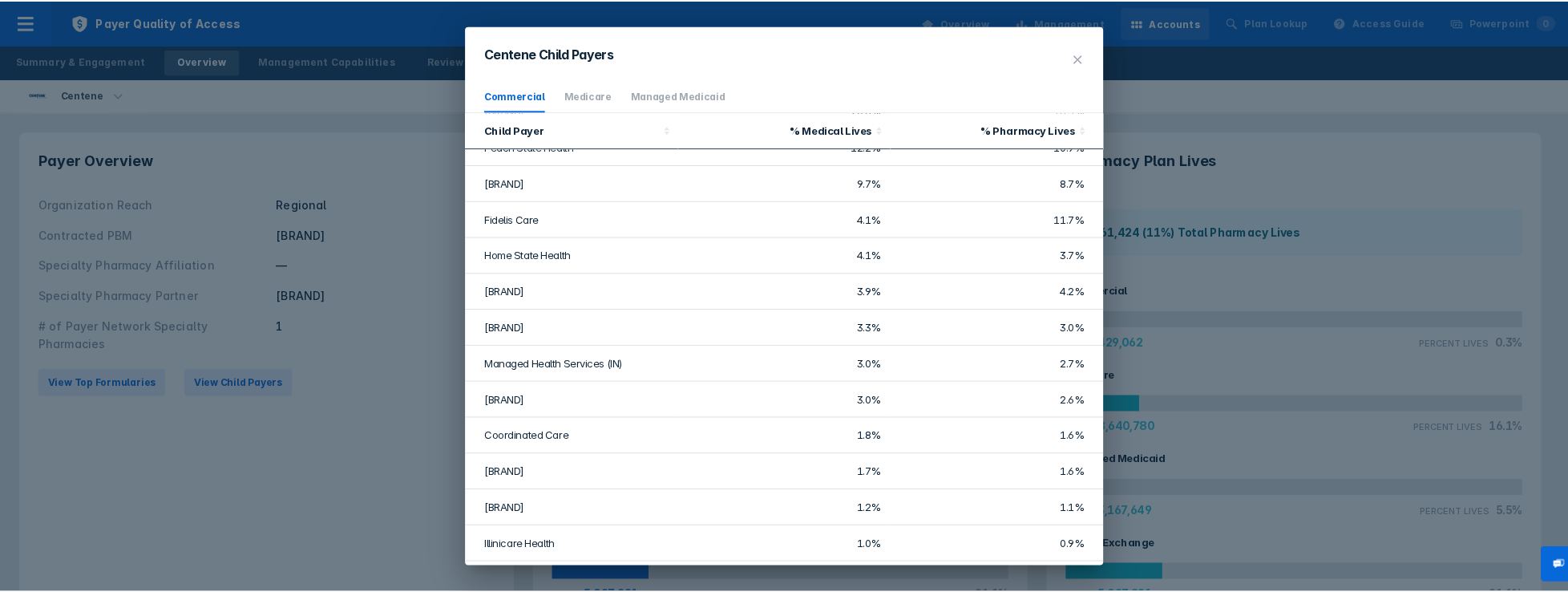 scroll, scrollTop: 380, scrollLeft: 0, axis: vertical 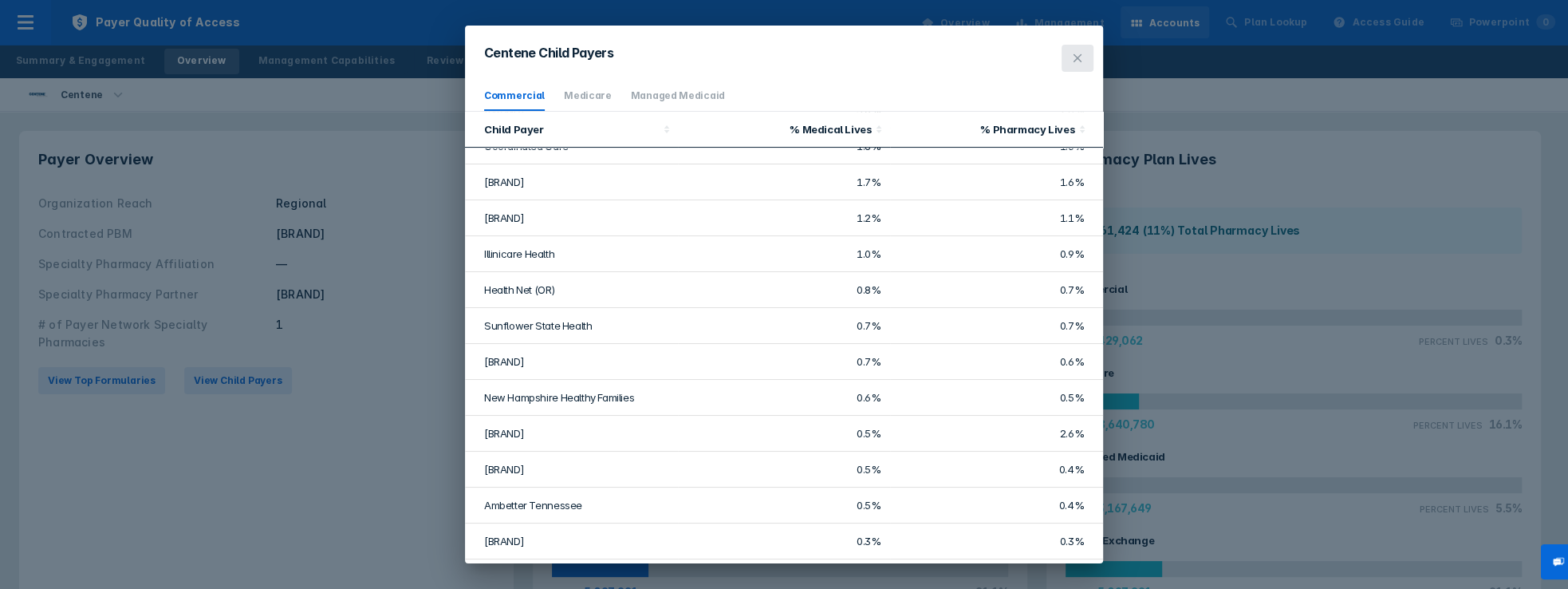 click 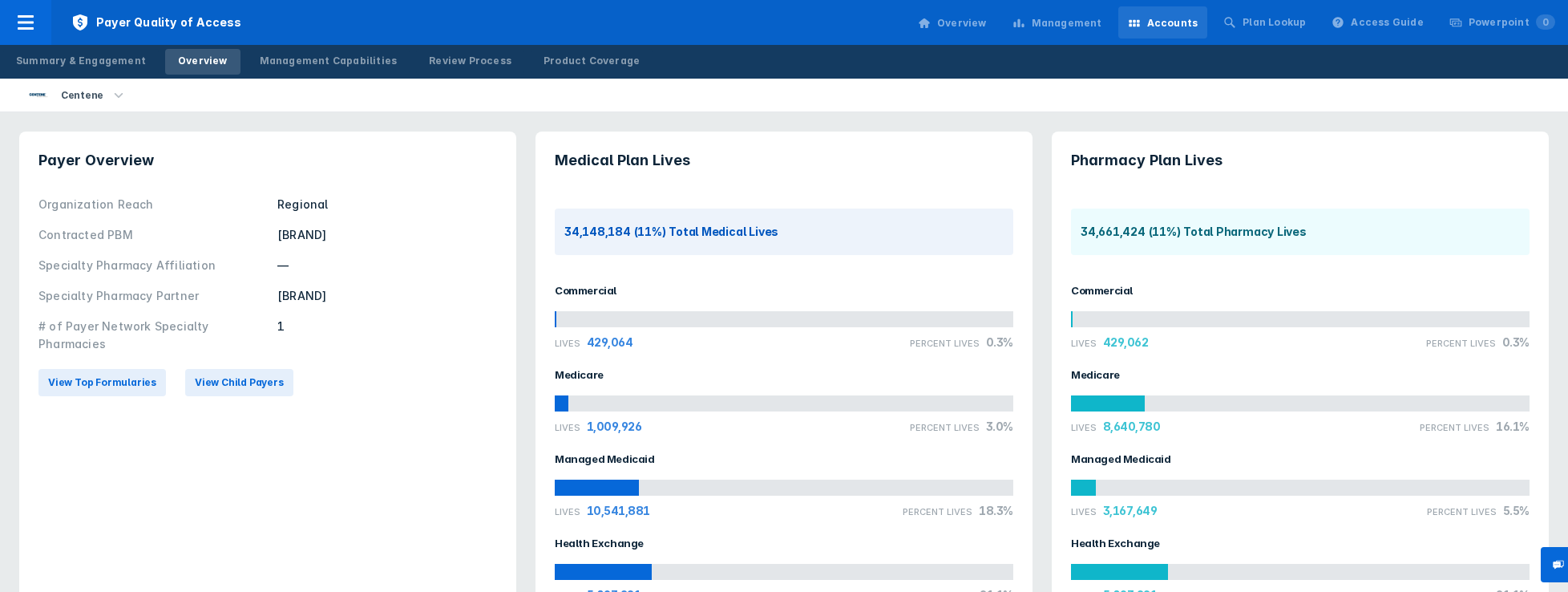type 